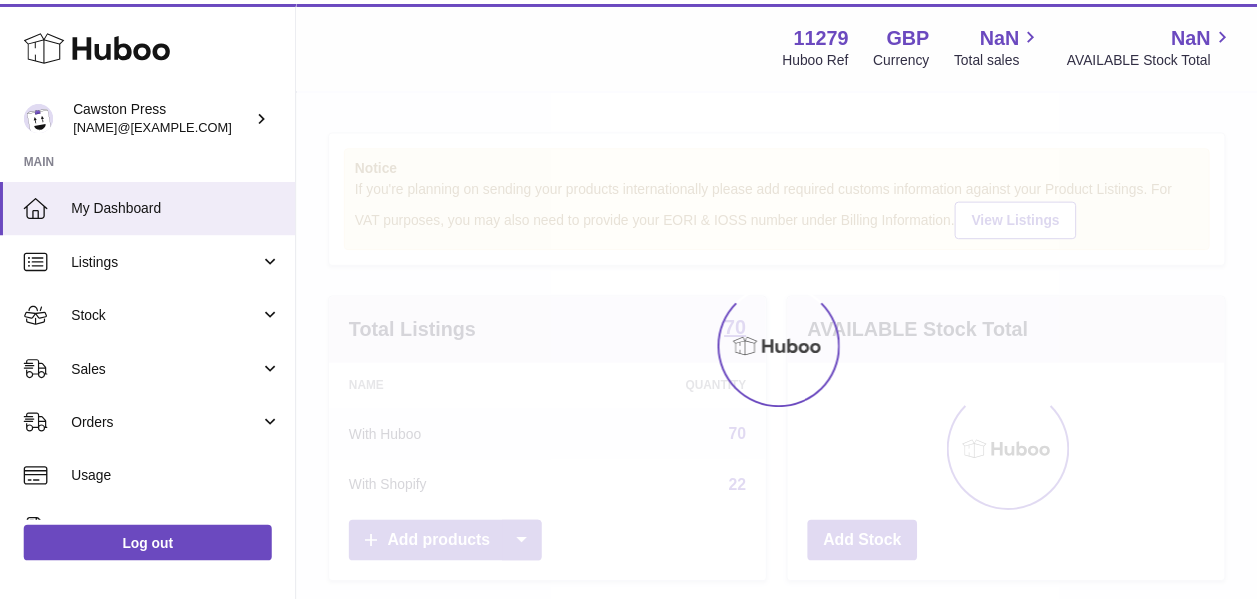 scroll, scrollTop: 0, scrollLeft: 0, axis: both 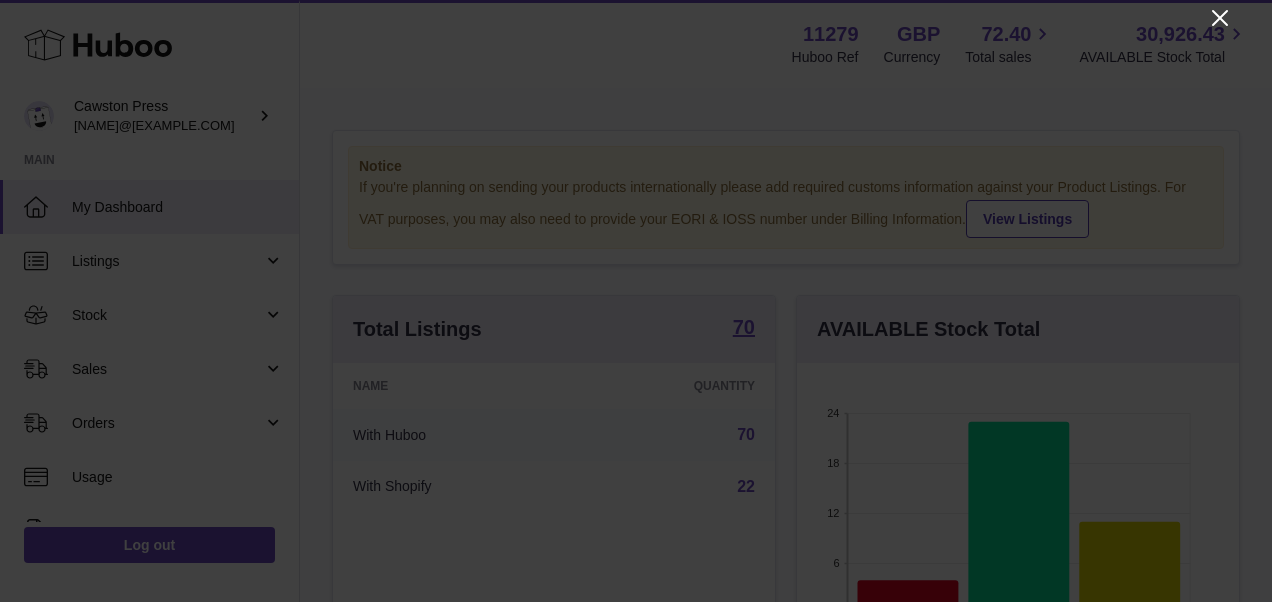 click 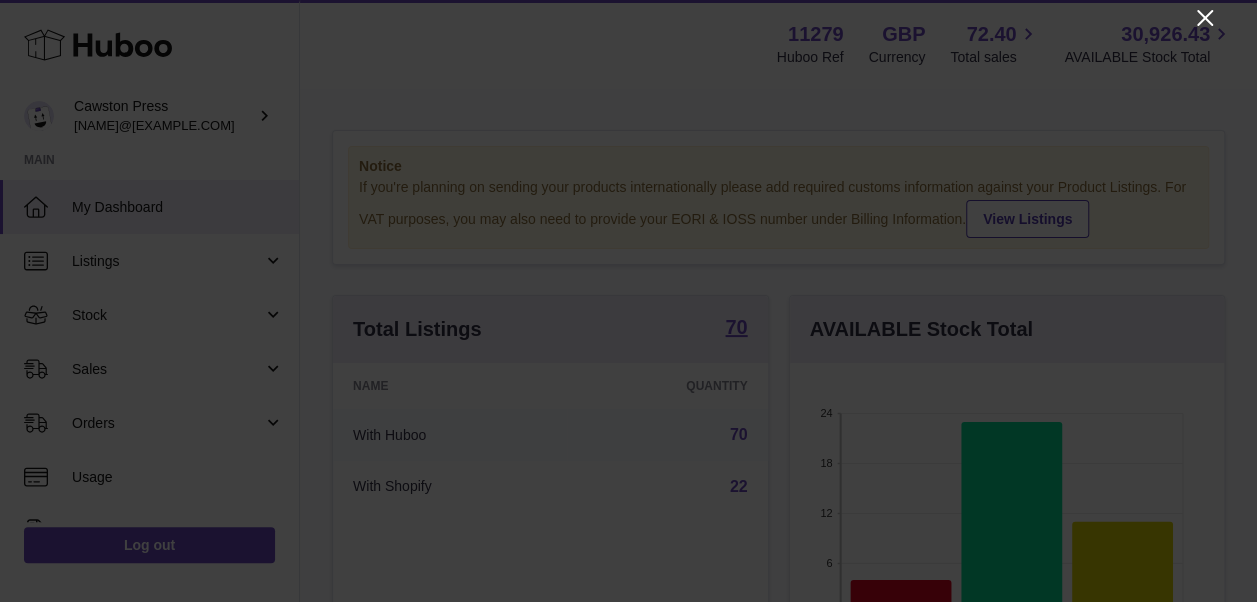 scroll, scrollTop: 312, scrollLeft: 434, axis: both 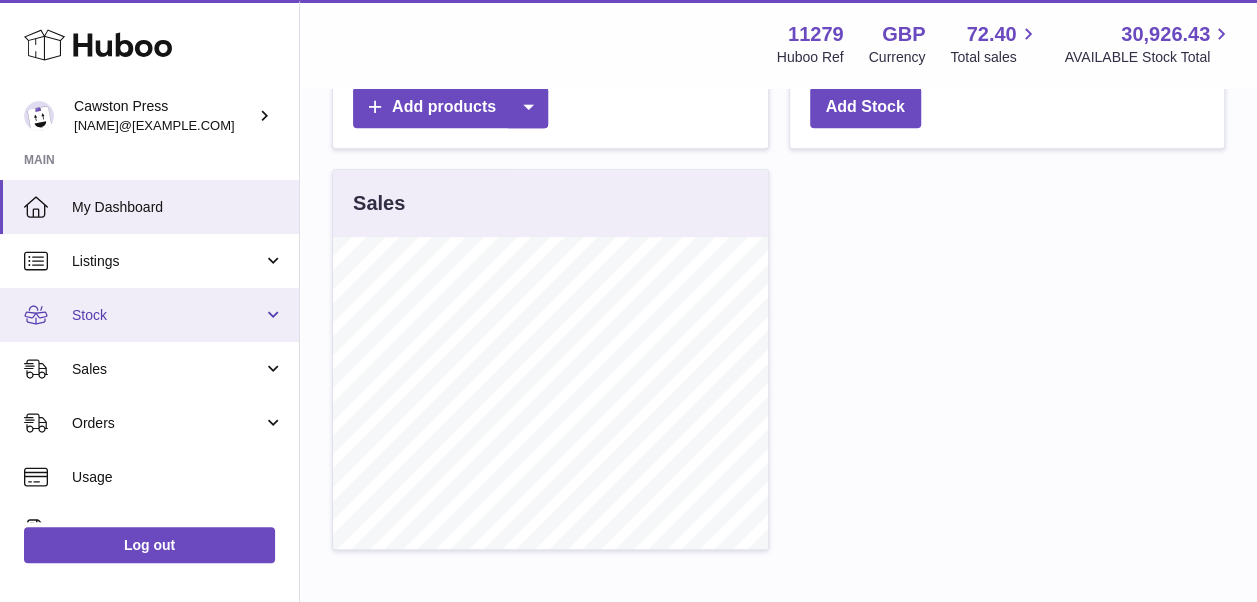click on "Stock" at bounding box center (167, 315) 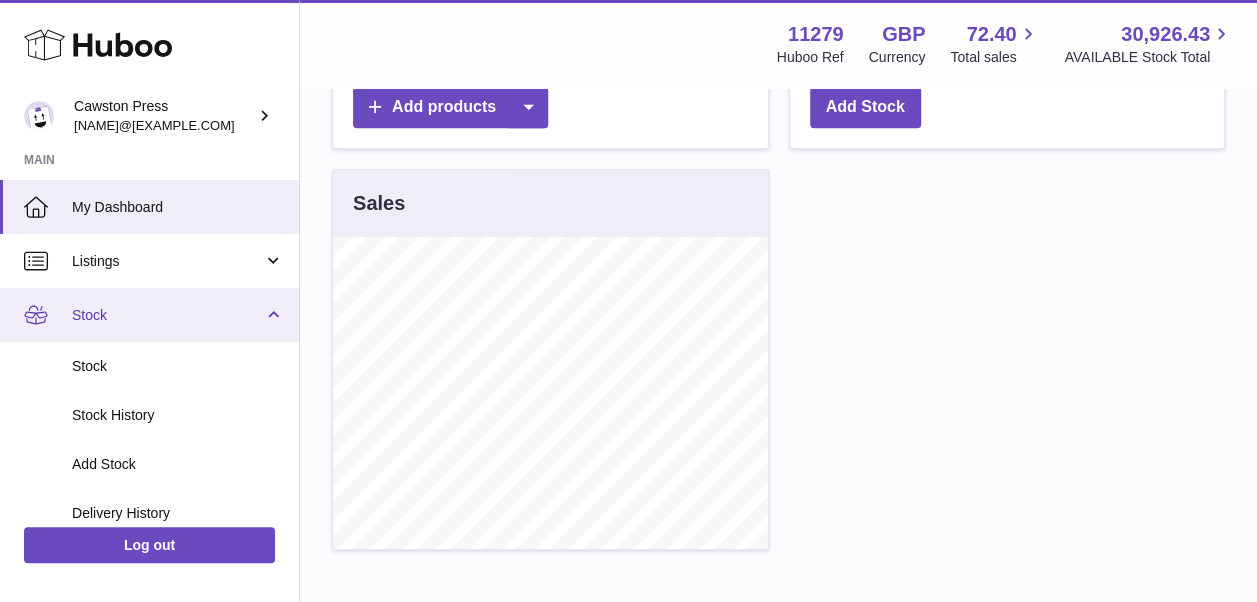 click on "Stock" at bounding box center (149, 315) 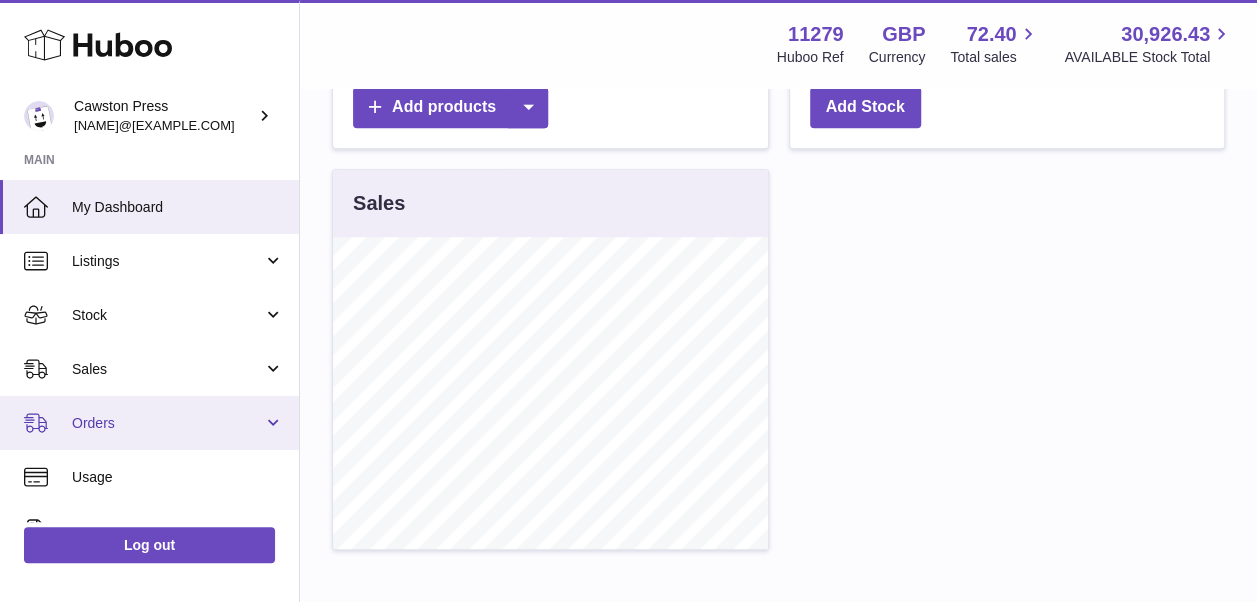 click on "Orders" at bounding box center [167, 423] 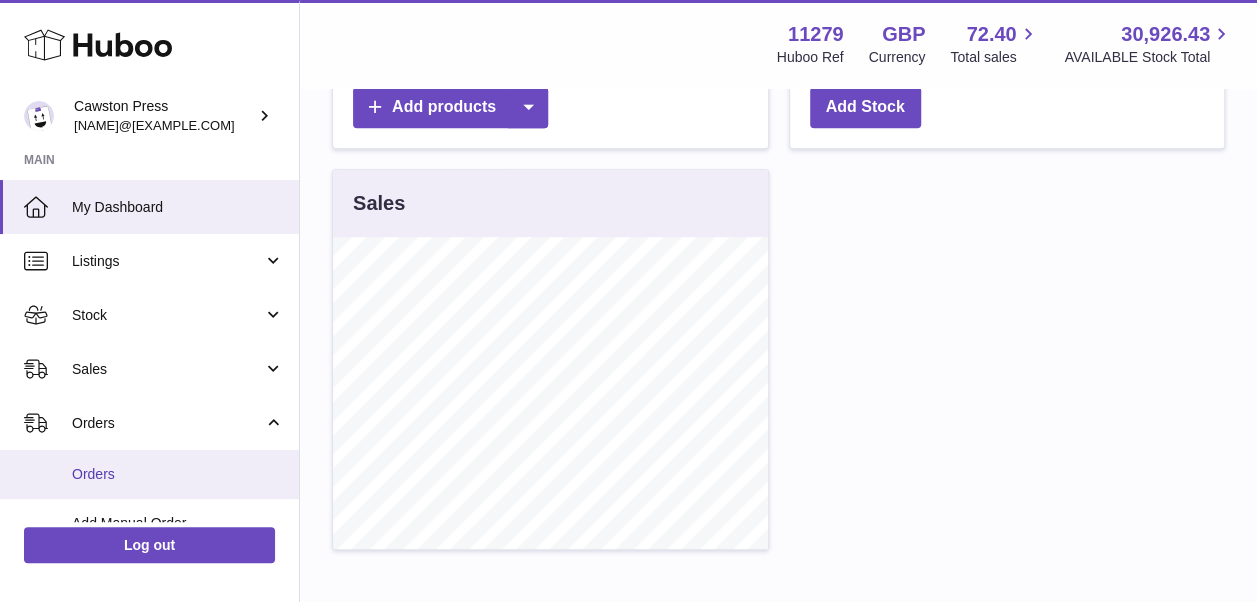 scroll, scrollTop: 68, scrollLeft: 0, axis: vertical 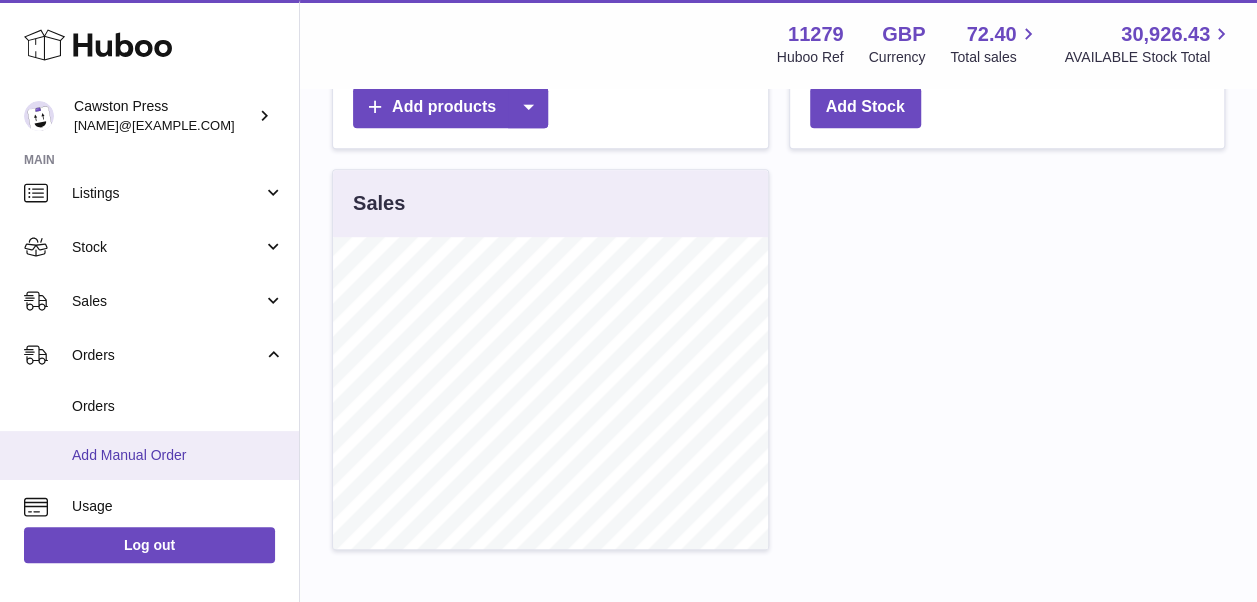 click on "Add Manual Order" at bounding box center [178, 455] 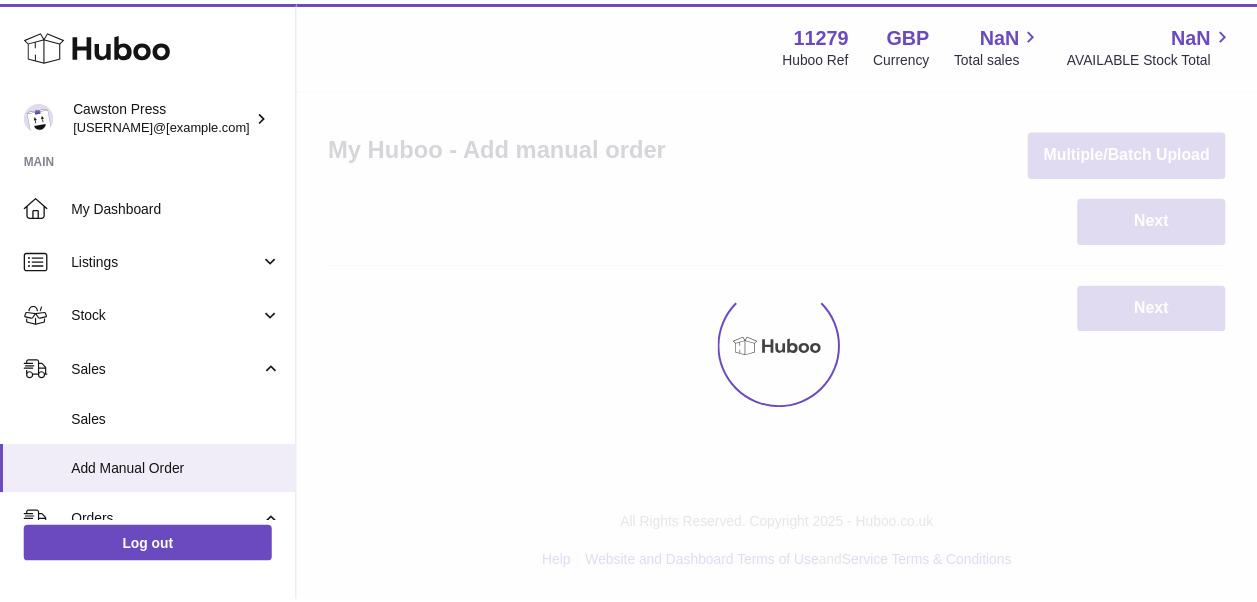 scroll, scrollTop: 0, scrollLeft: 0, axis: both 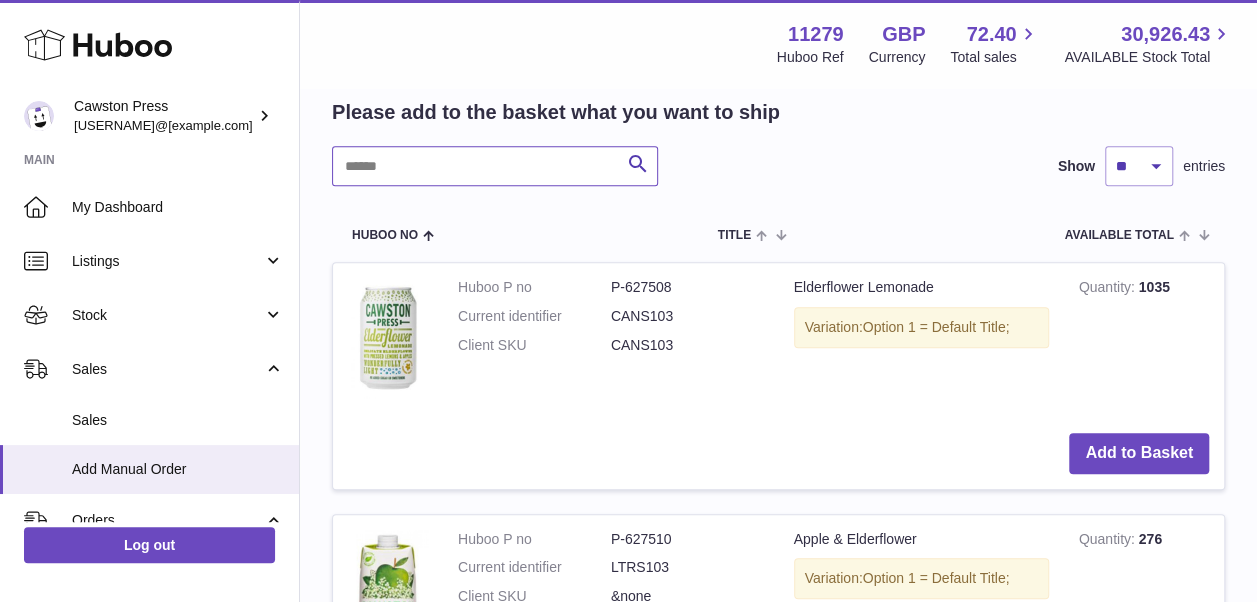 click at bounding box center [495, 166] 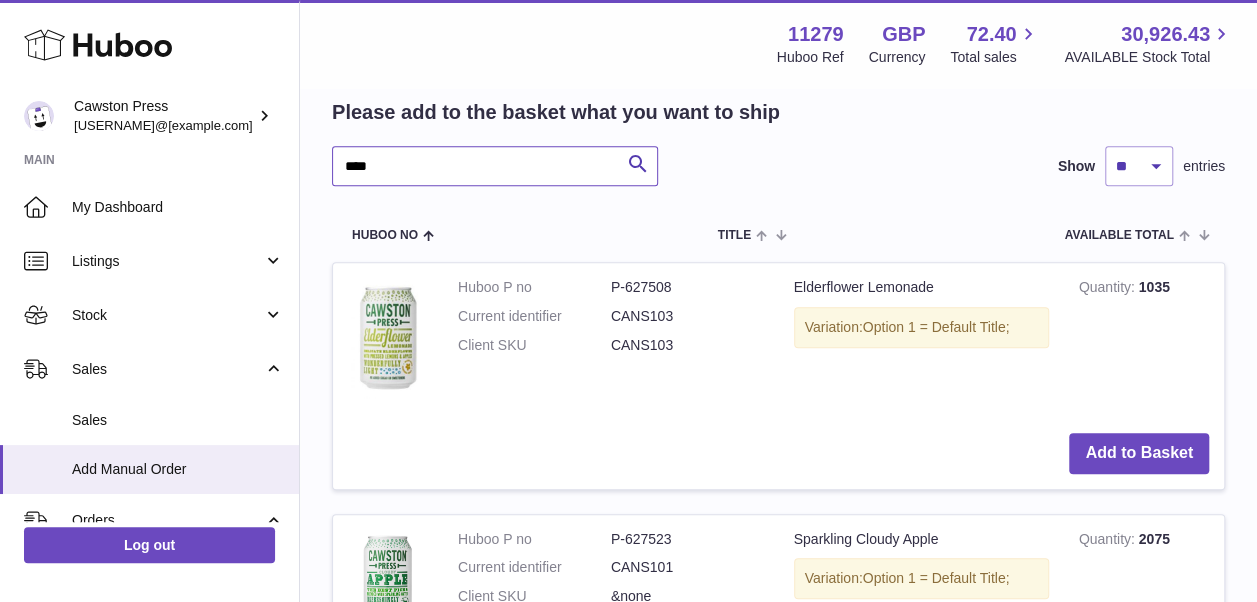 scroll, scrollTop: 471, scrollLeft: 0, axis: vertical 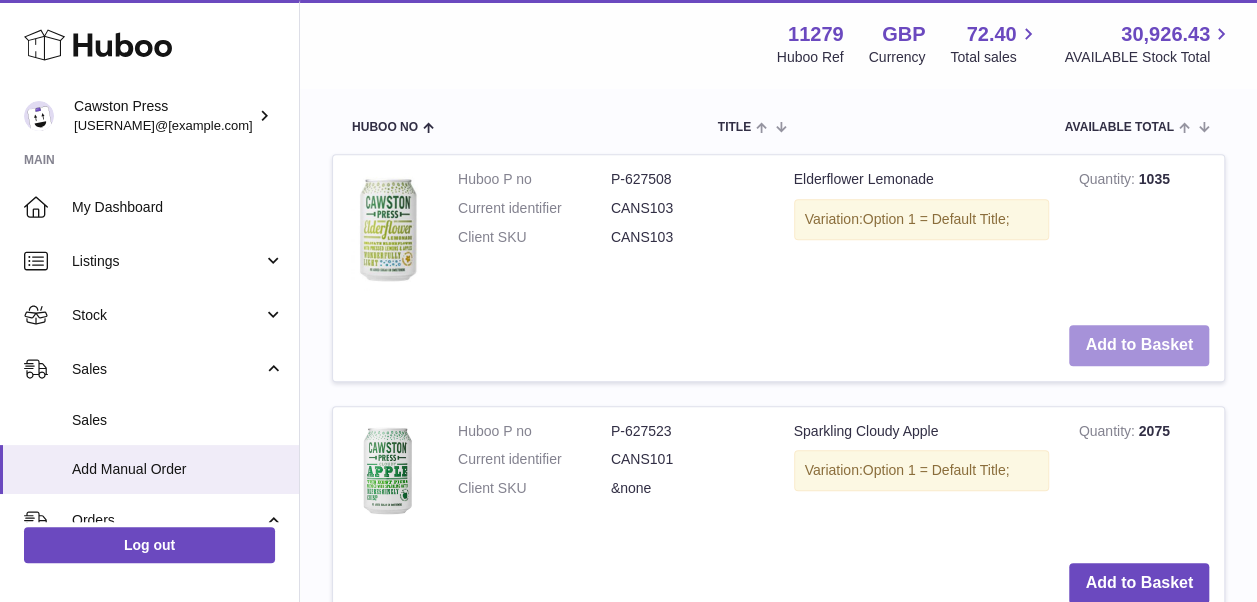 type on "****" 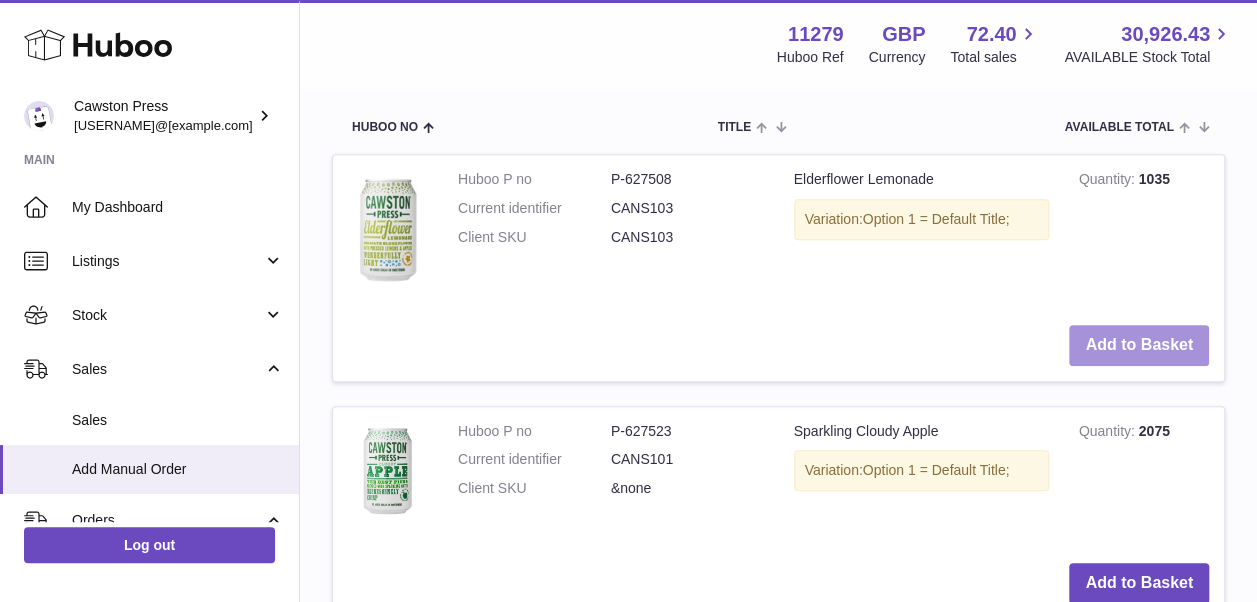 click on "Add to Basket" at bounding box center (1139, 345) 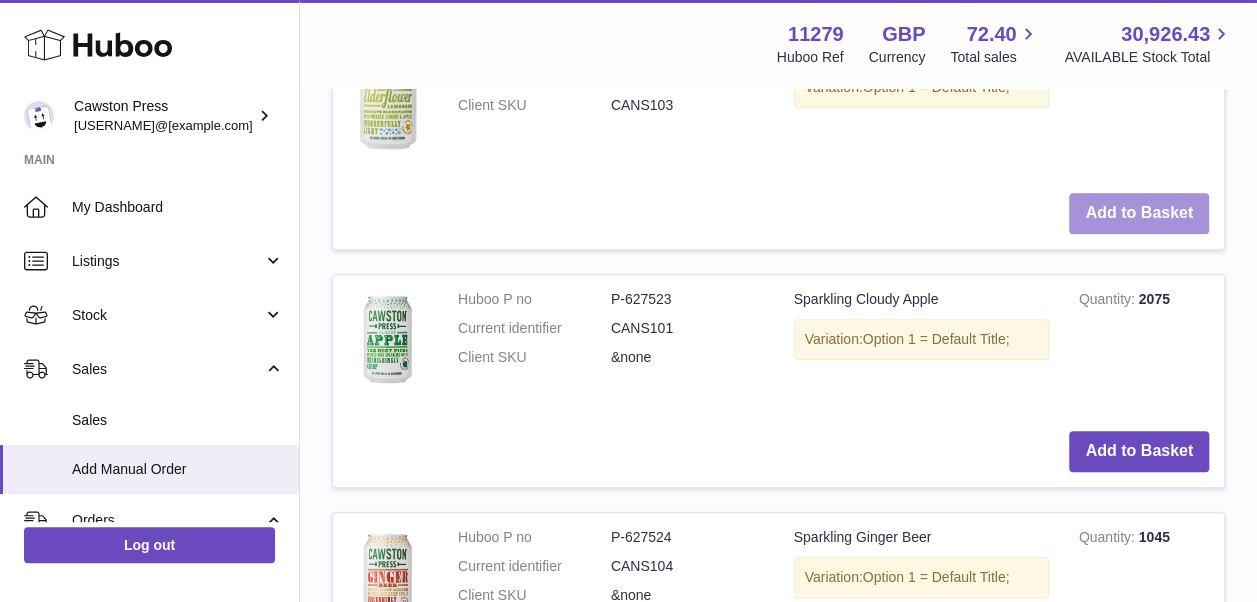 scroll, scrollTop: 856, scrollLeft: 0, axis: vertical 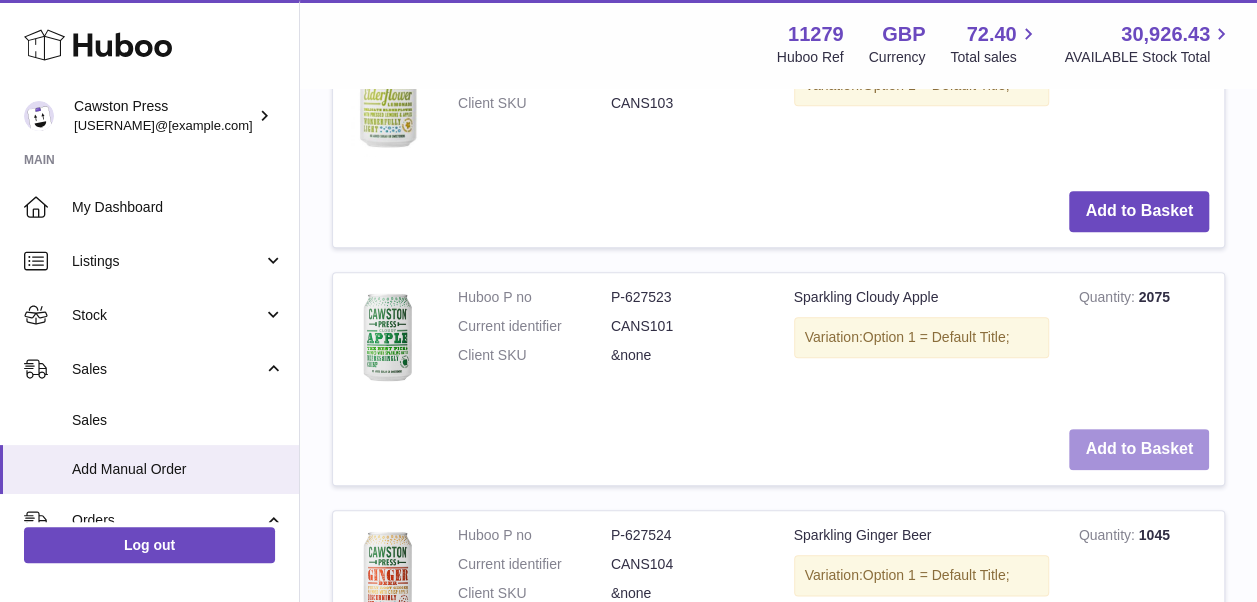 click on "Add to Basket" at bounding box center [1139, 449] 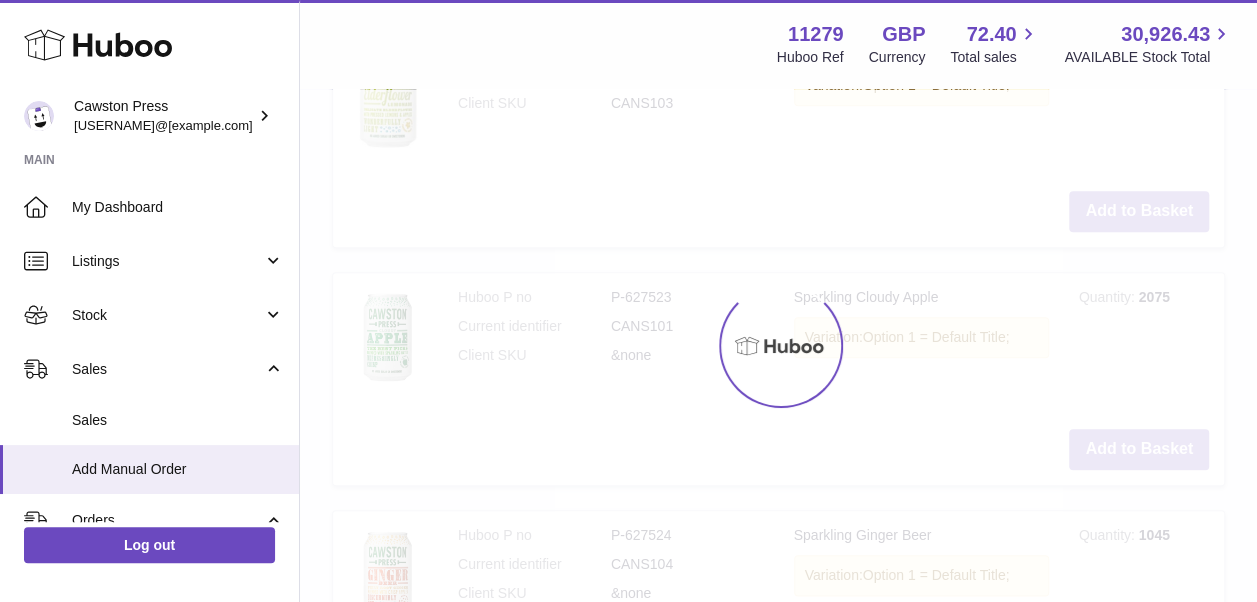 scroll, scrollTop: 1093, scrollLeft: 0, axis: vertical 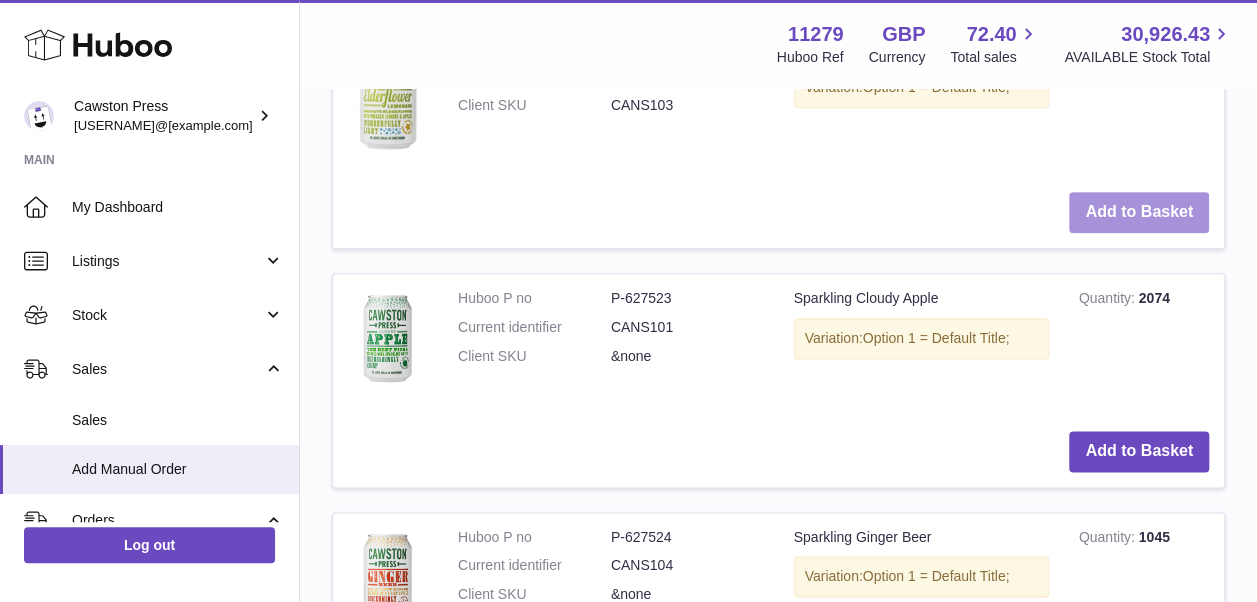 click on "Add to Basket" at bounding box center [1139, 212] 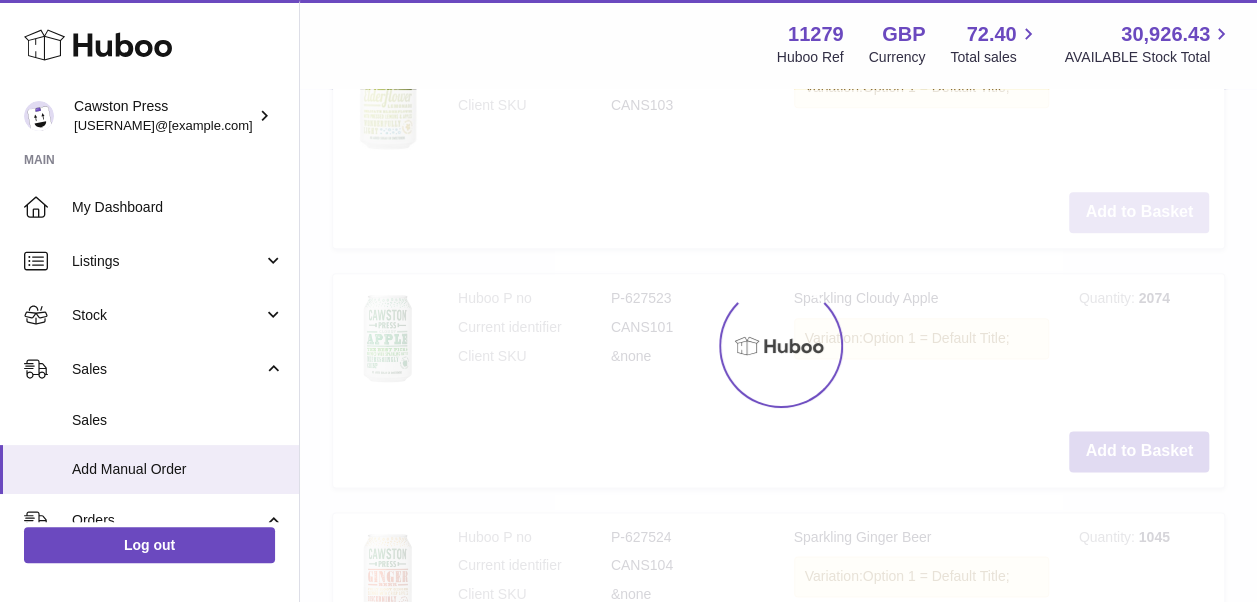 type on "*" 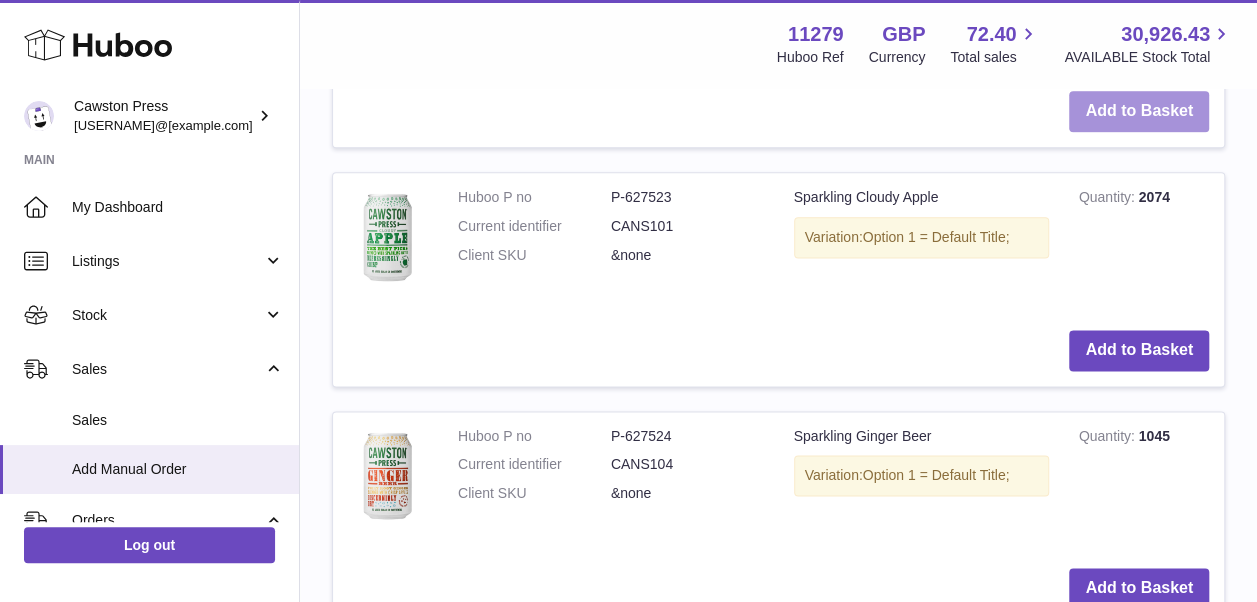scroll, scrollTop: 1207, scrollLeft: 0, axis: vertical 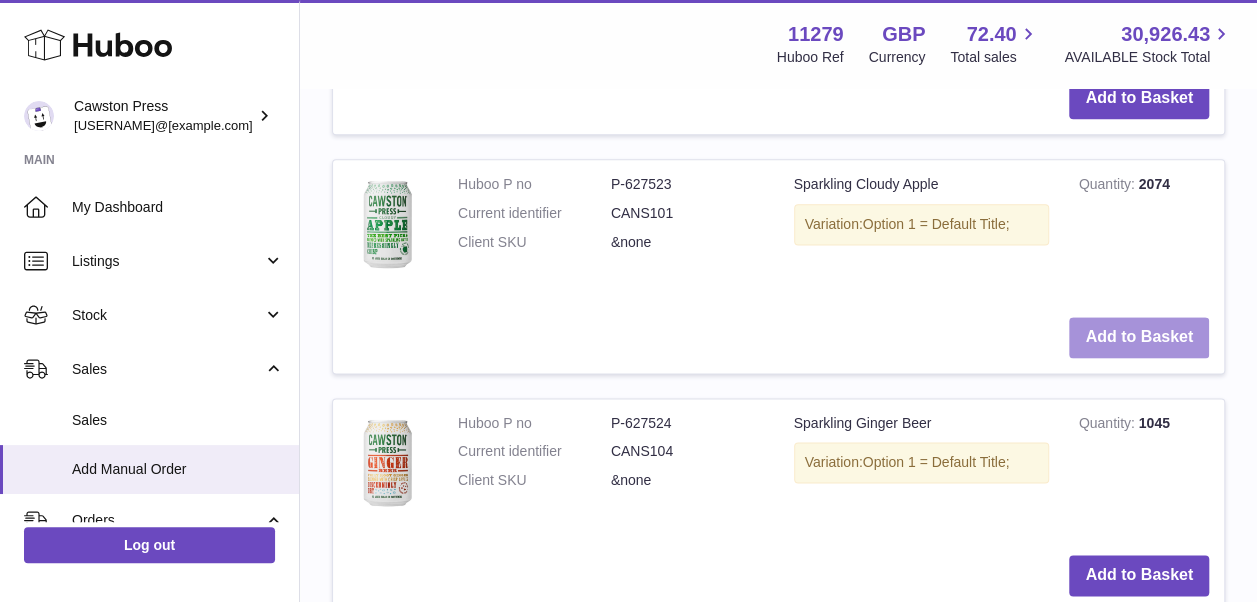 click on "Add to Basket" at bounding box center [1139, 337] 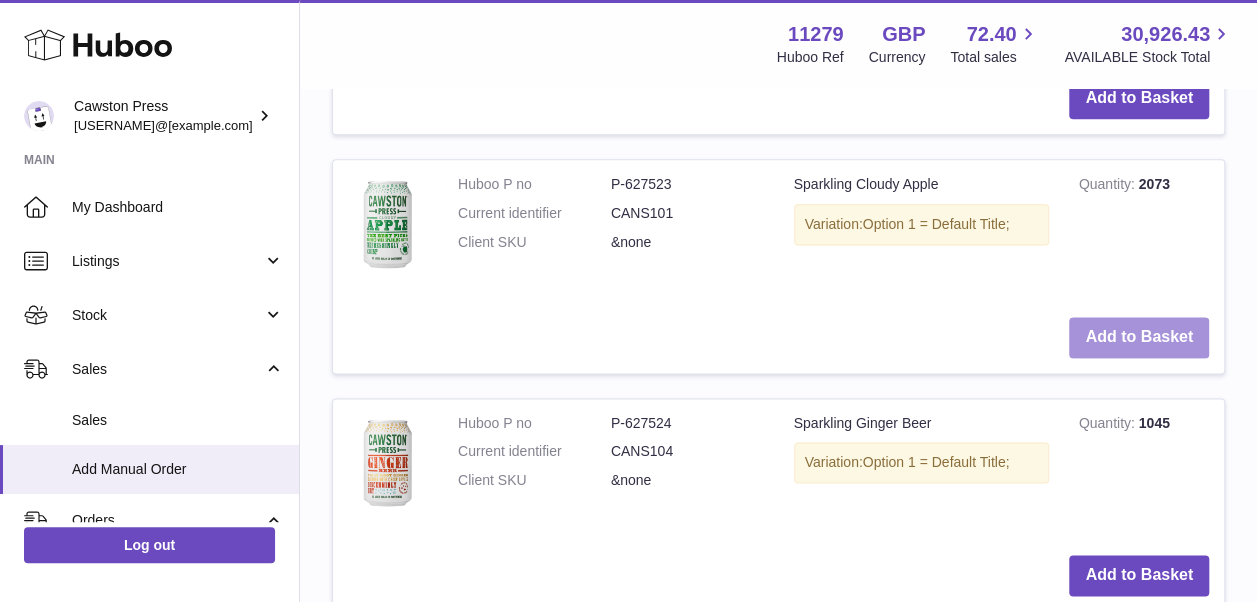 type on "*" 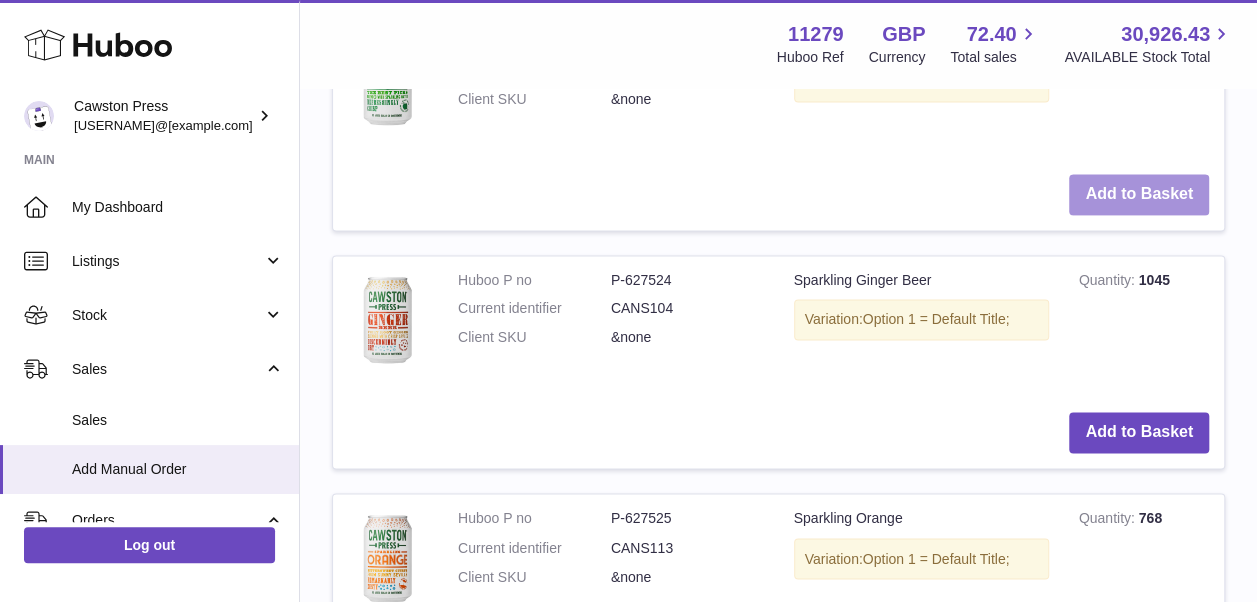scroll, scrollTop: 1359, scrollLeft: 0, axis: vertical 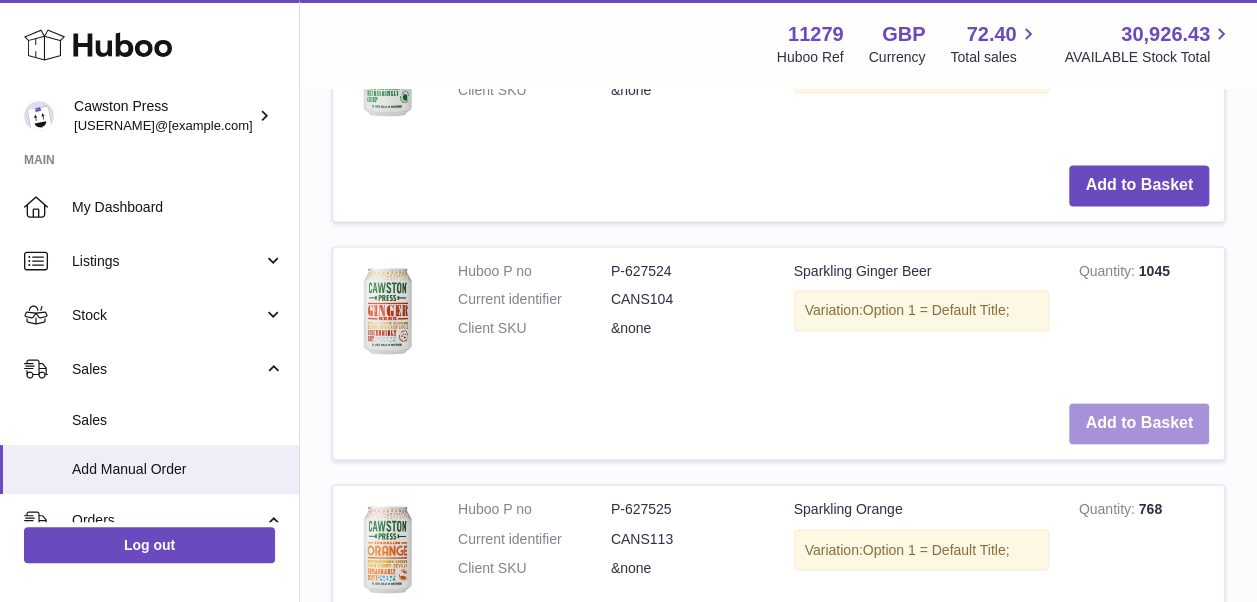 click on "Add to Basket" at bounding box center [1139, 423] 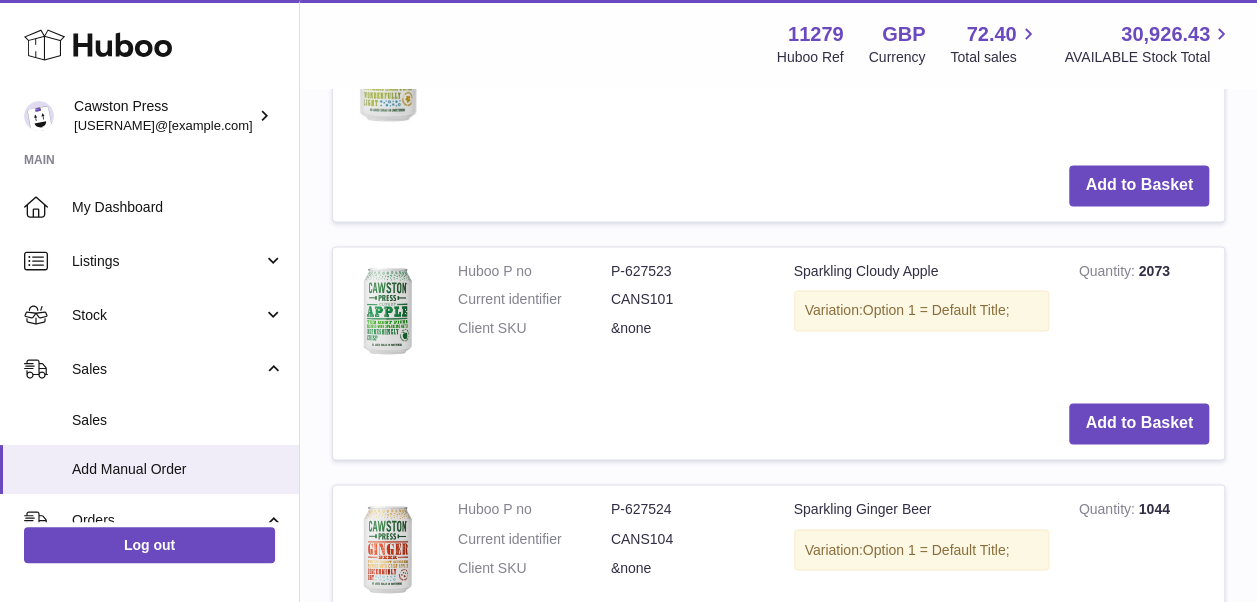 scroll, scrollTop: 1596, scrollLeft: 0, axis: vertical 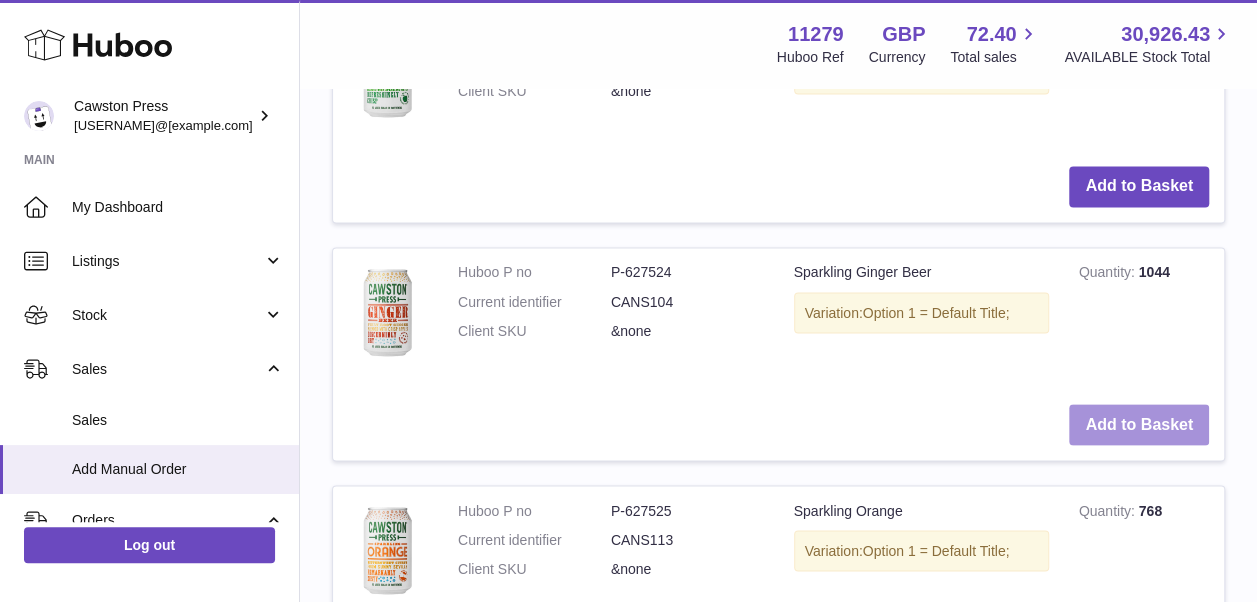 click on "Add to Basket" at bounding box center [1139, 424] 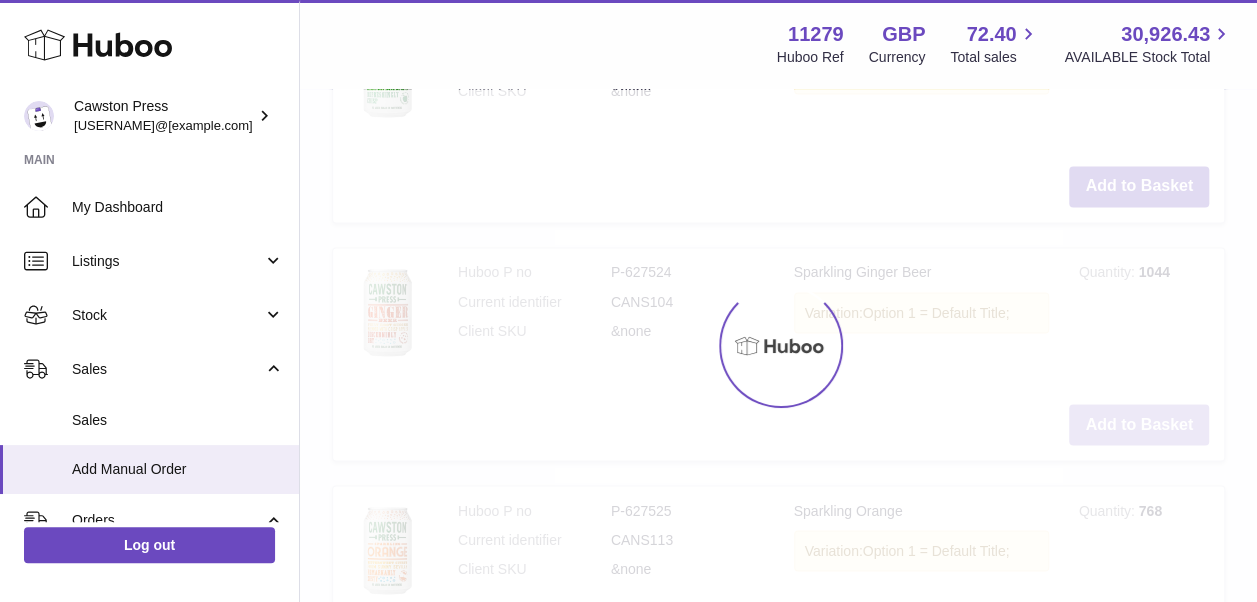 type on "*" 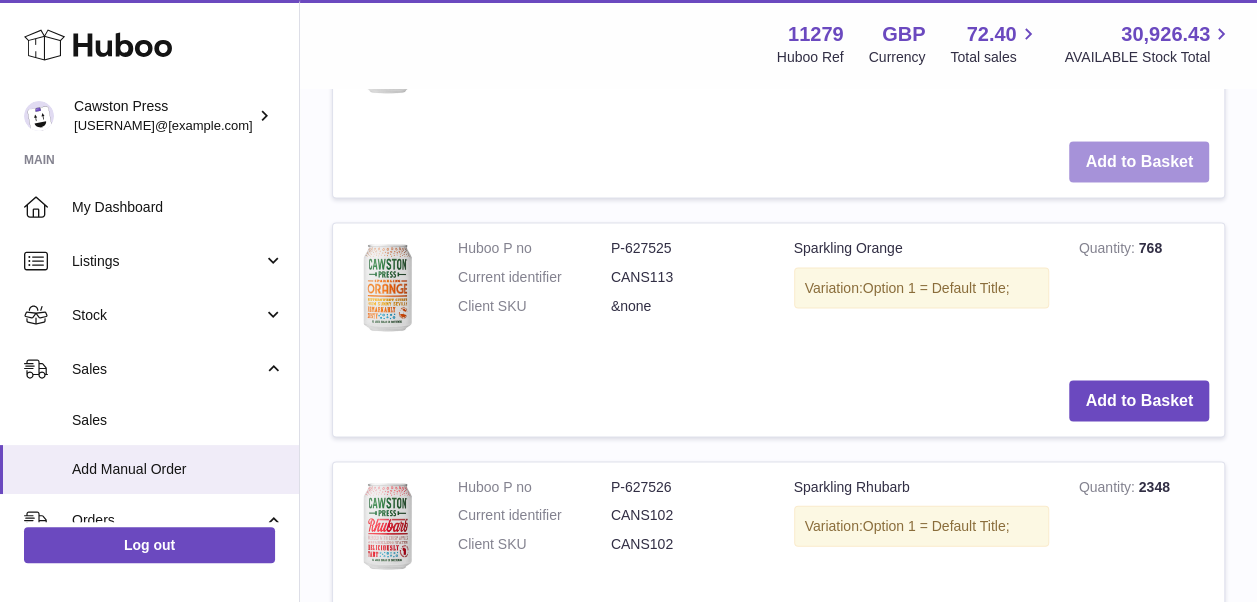 scroll, scrollTop: 1870, scrollLeft: 0, axis: vertical 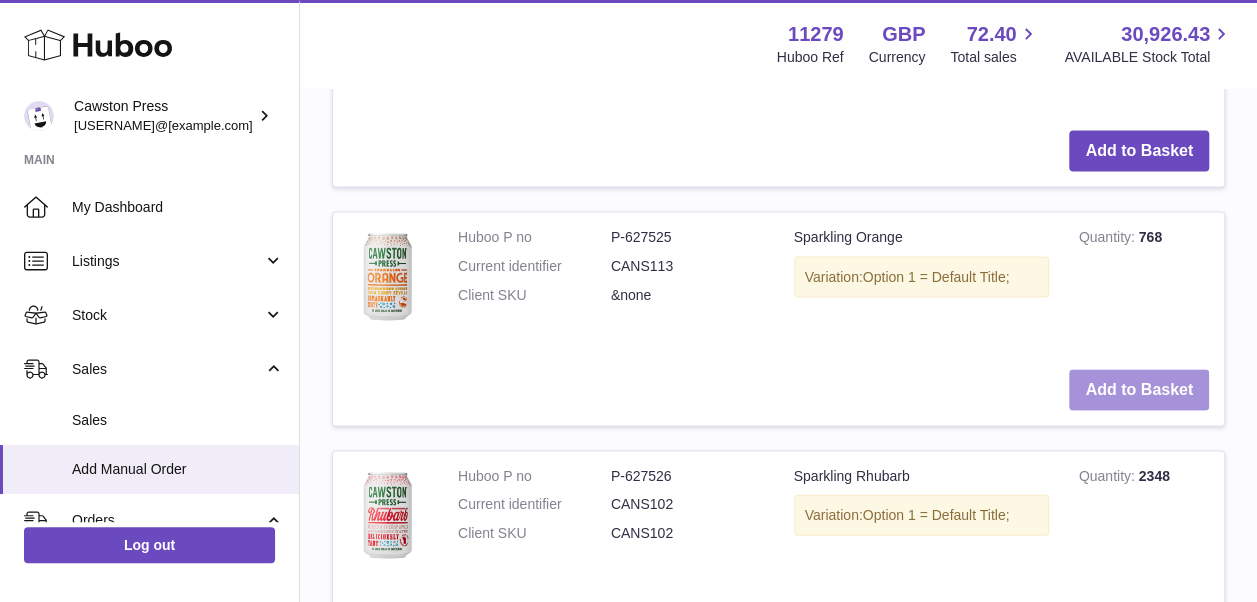 click on "Add to Basket" at bounding box center [1139, 389] 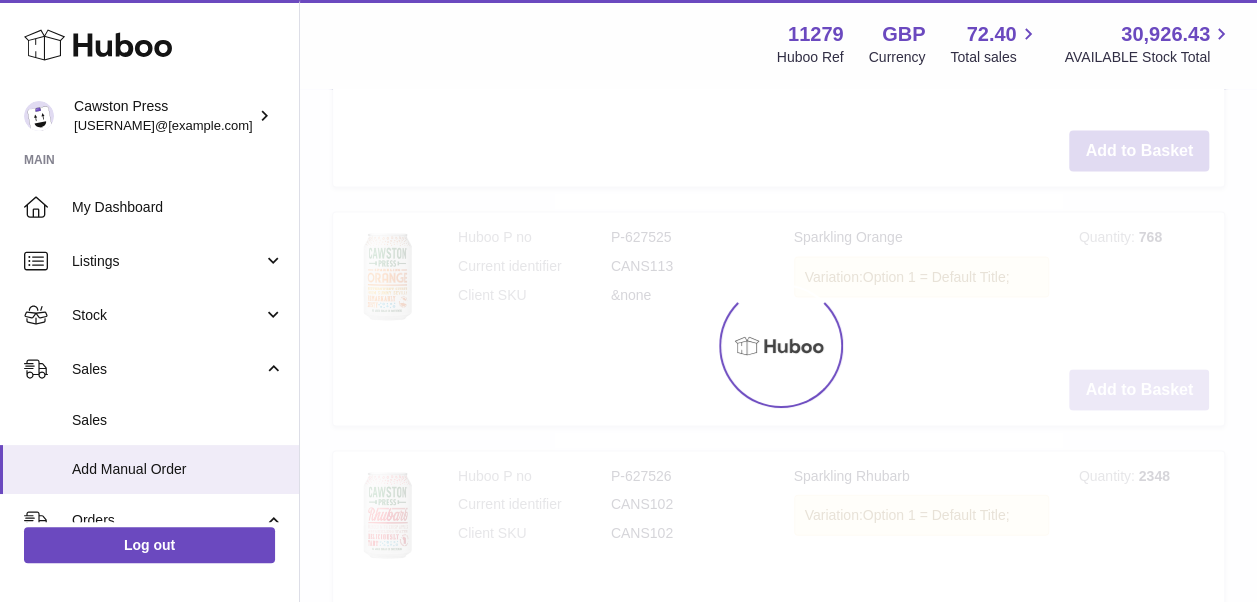 scroll, scrollTop: 2108, scrollLeft: 0, axis: vertical 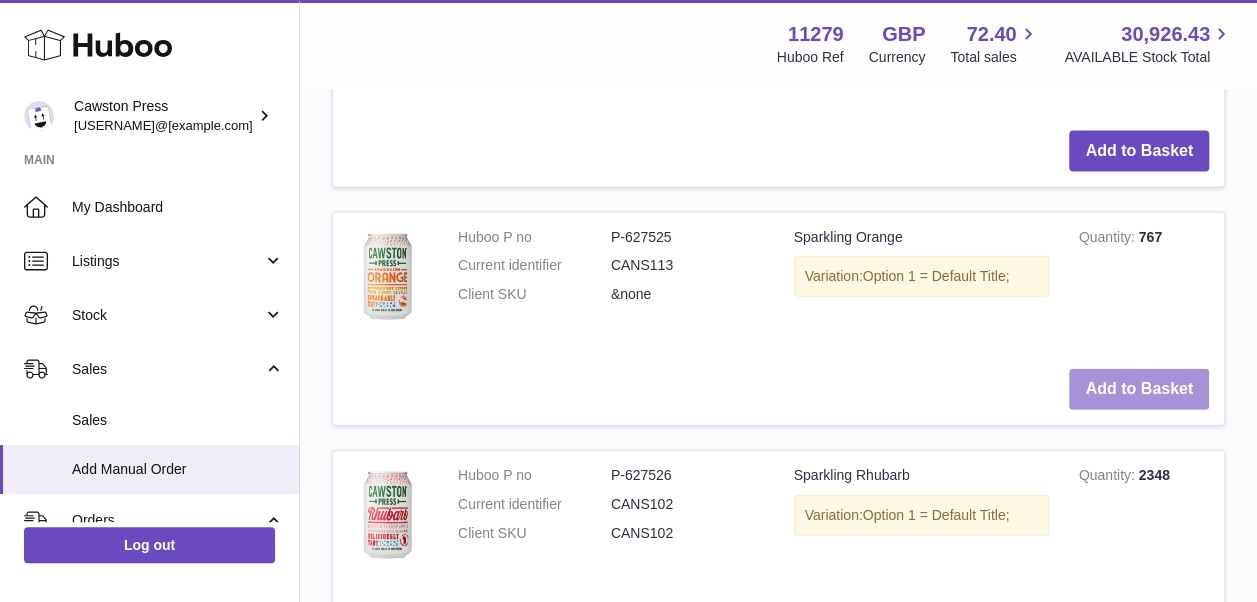 click on "Add to Basket" at bounding box center [1139, 389] 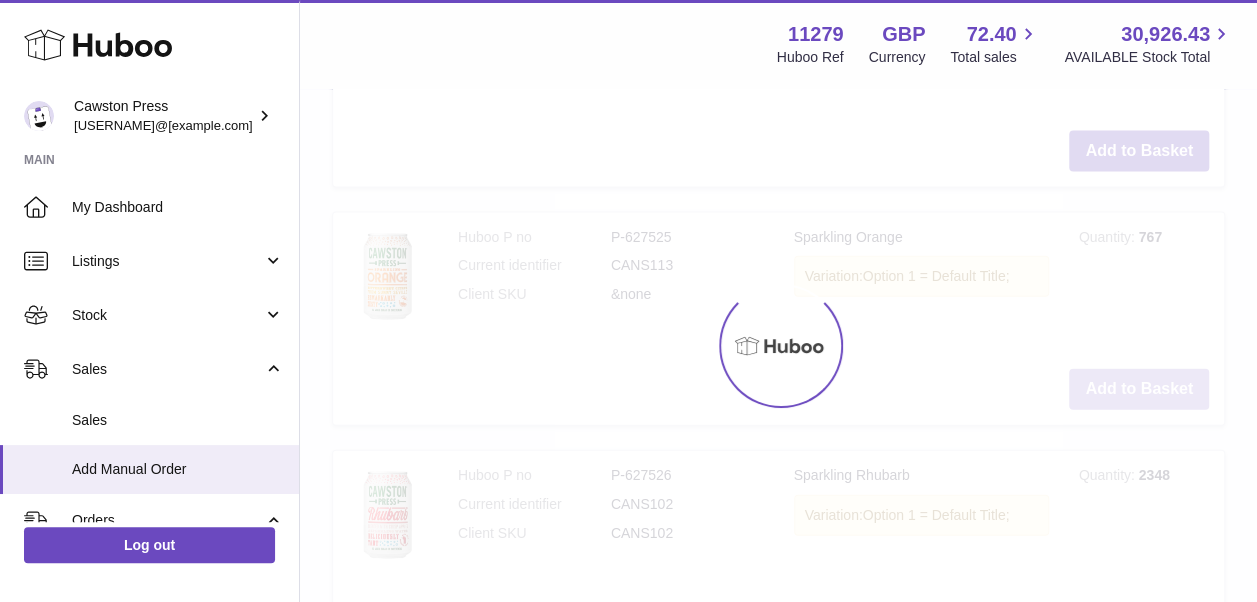 type on "*" 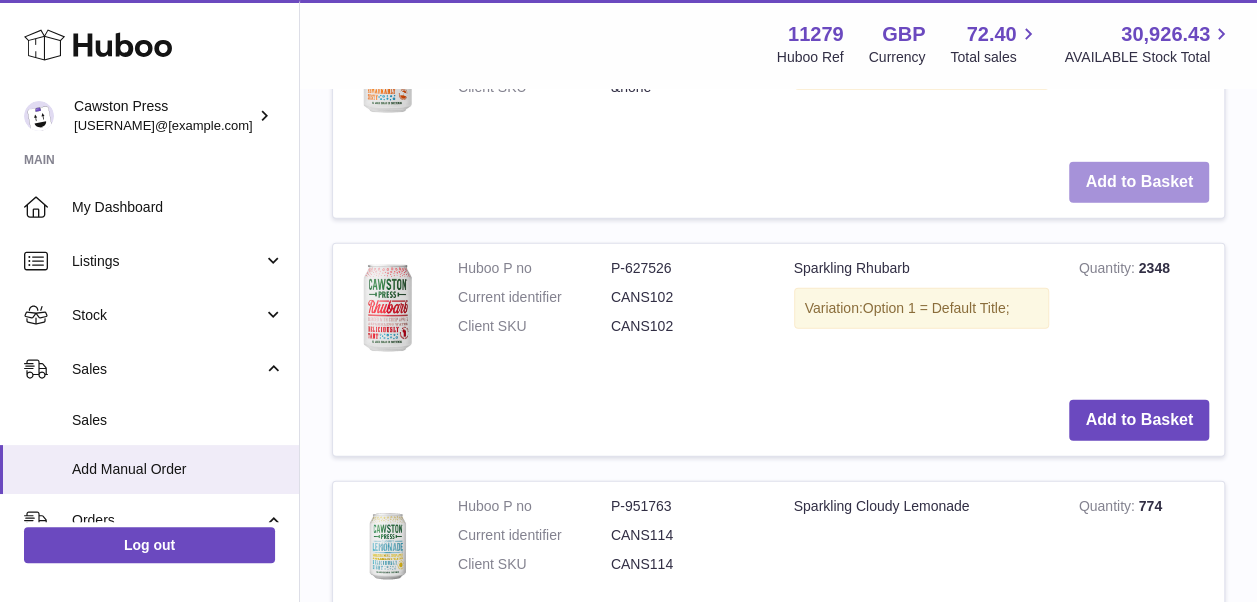 scroll, scrollTop: 2316, scrollLeft: 0, axis: vertical 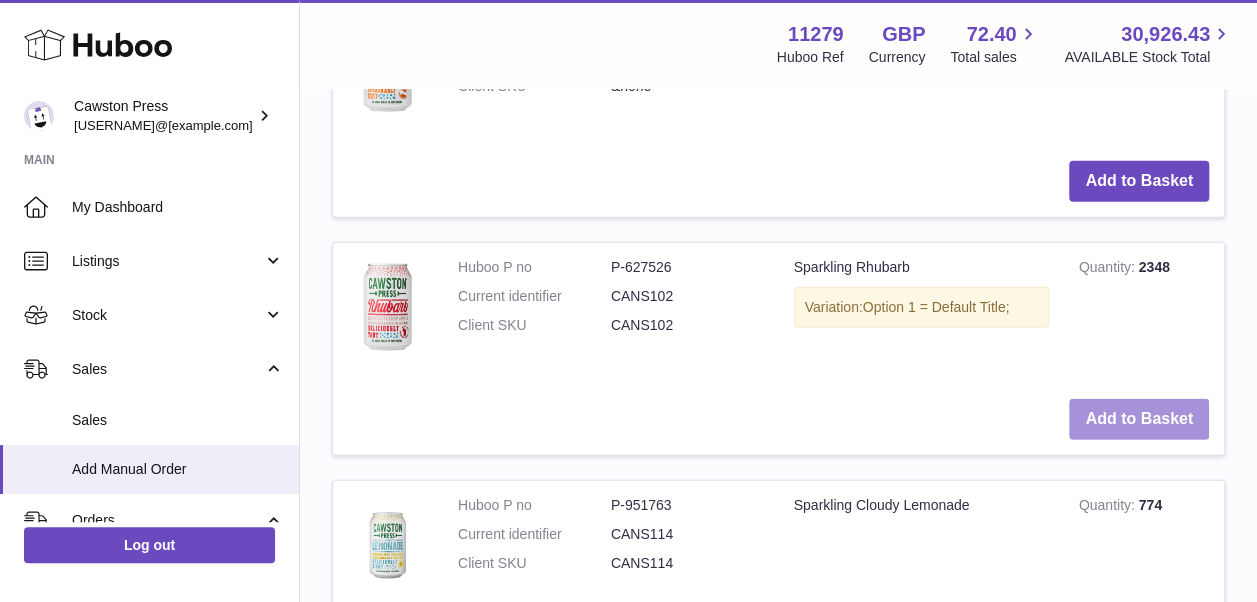 click on "Add to Basket" at bounding box center (1139, 419) 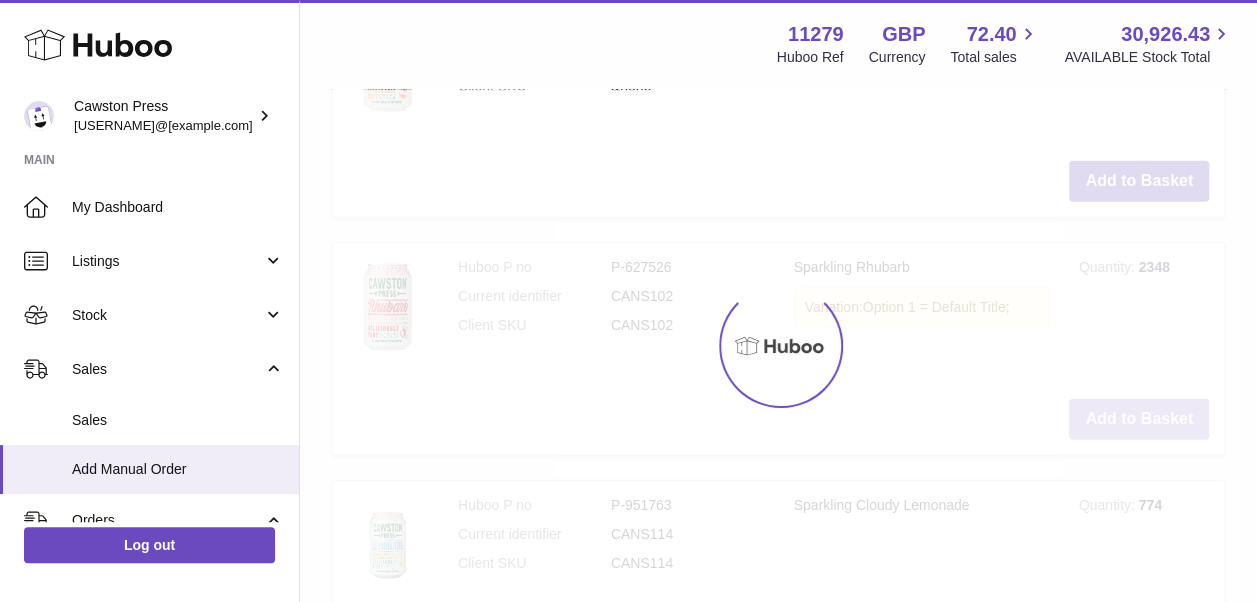 scroll, scrollTop: 2554, scrollLeft: 0, axis: vertical 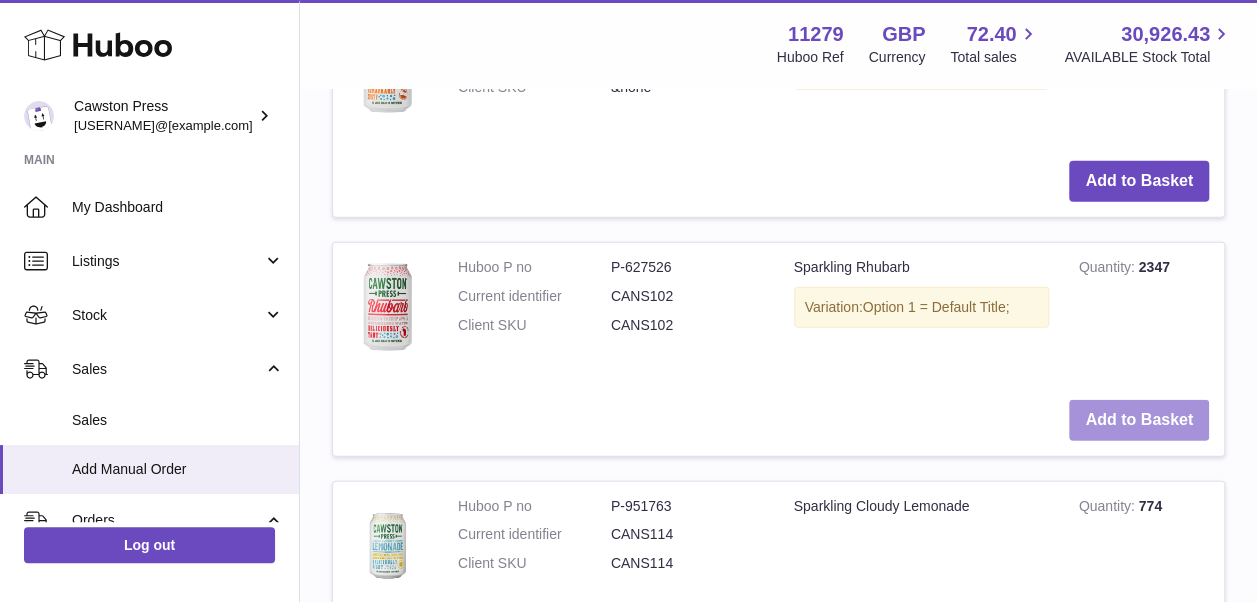 click on "Add to Basket" at bounding box center (1139, 420) 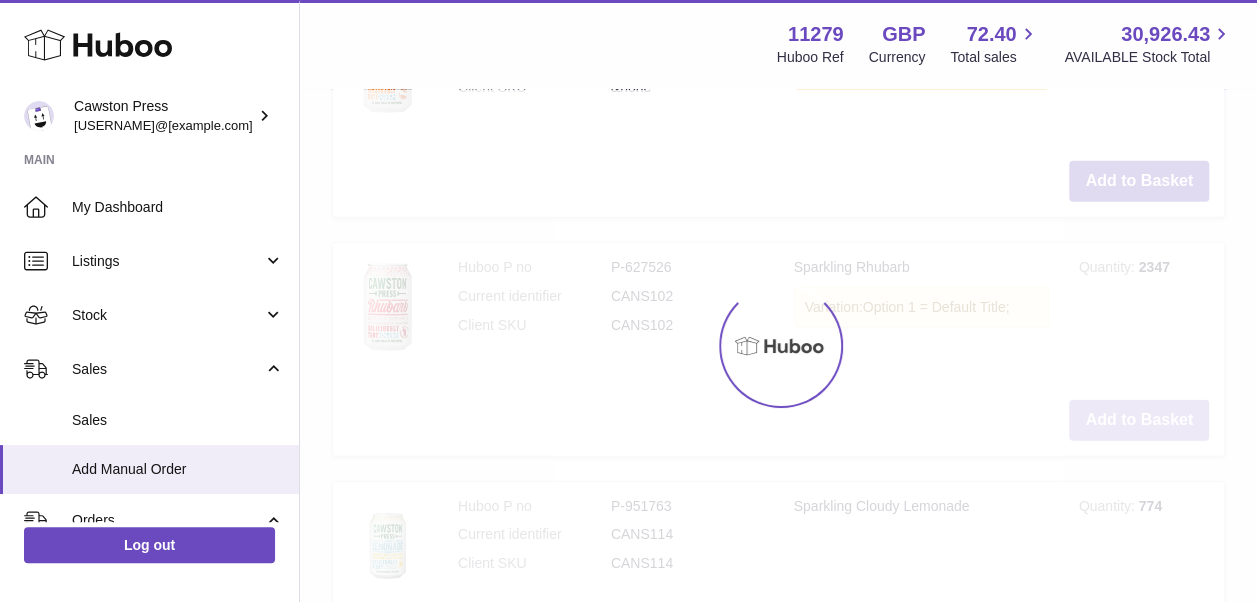 type on "*" 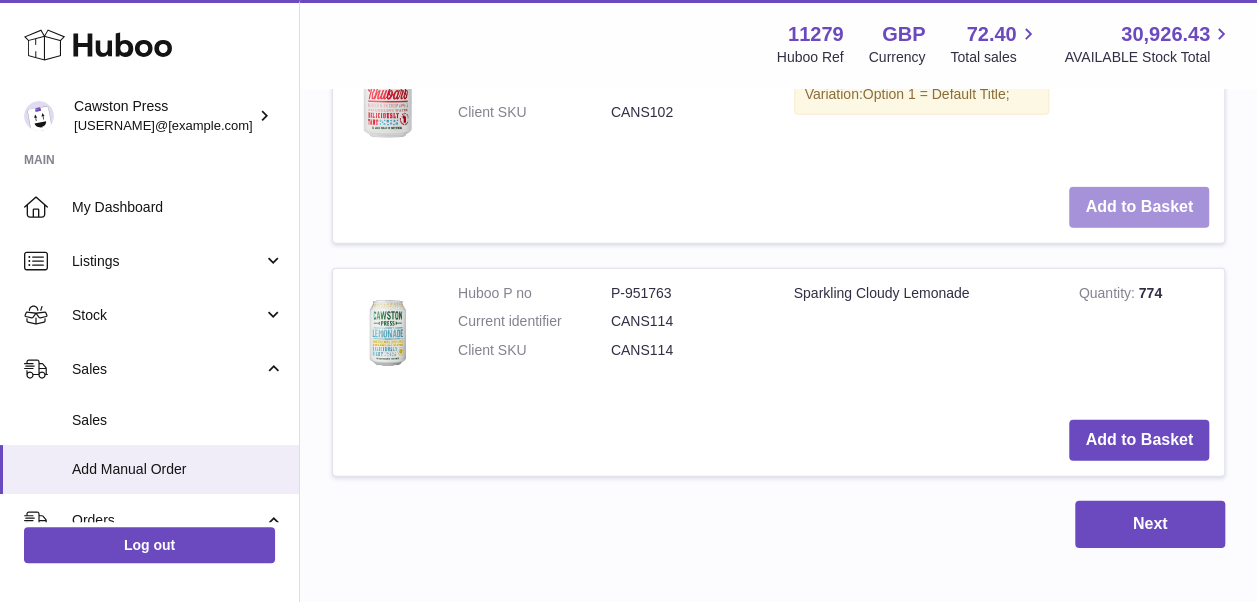 scroll, scrollTop: 2768, scrollLeft: 0, axis: vertical 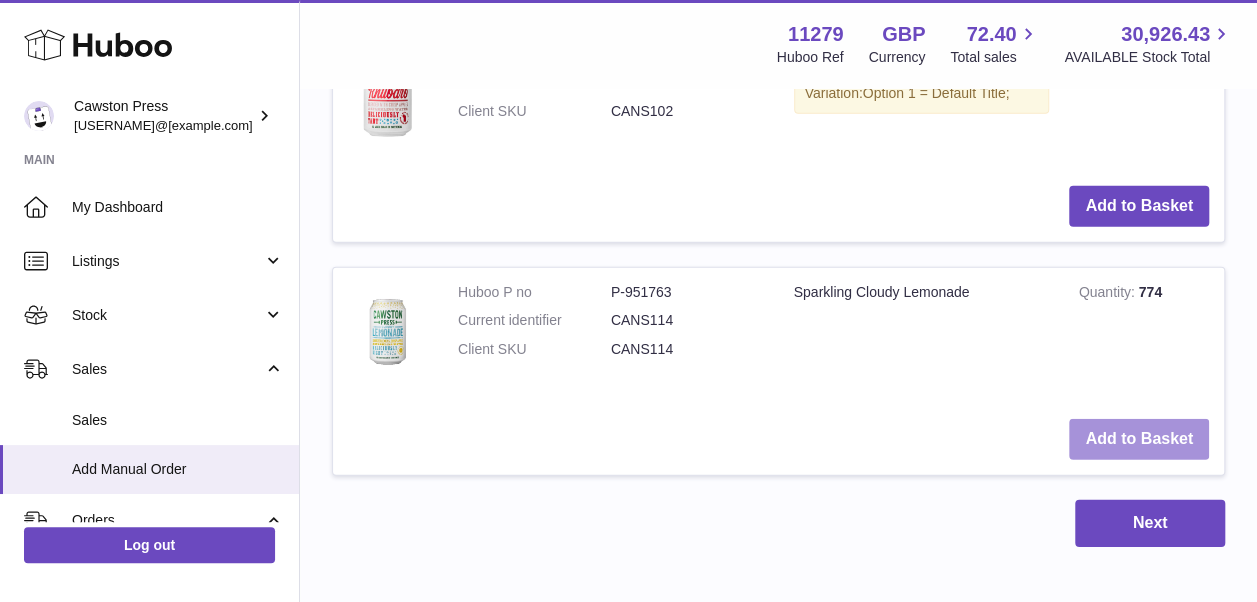 click on "Add to Basket" at bounding box center (1139, 439) 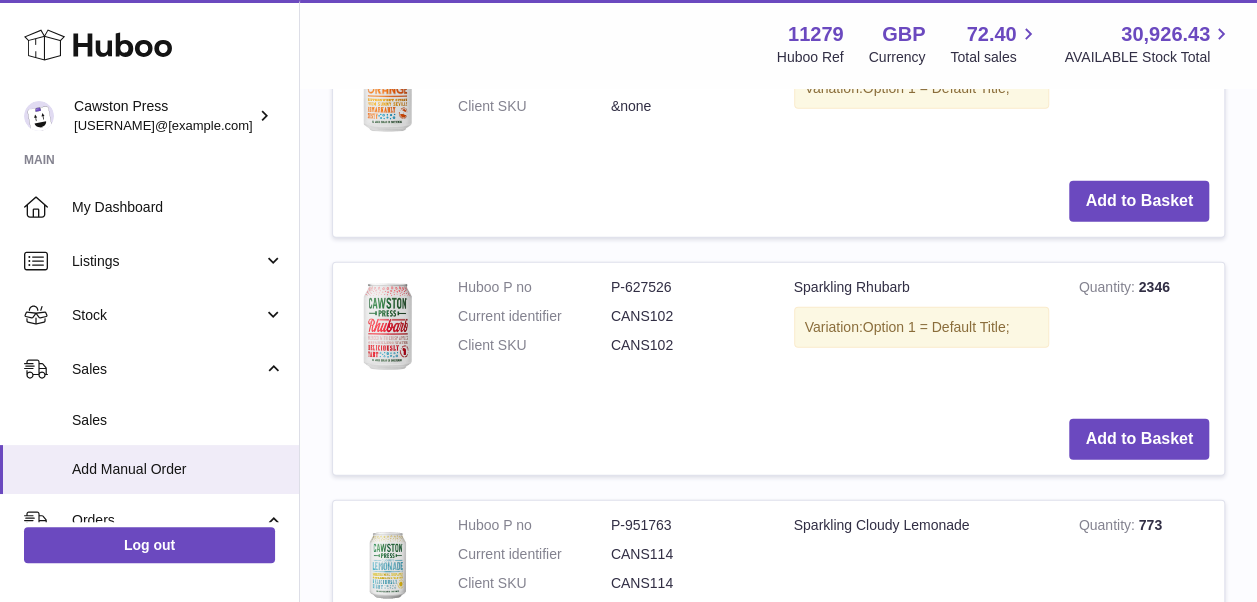 scroll, scrollTop: 3001, scrollLeft: 0, axis: vertical 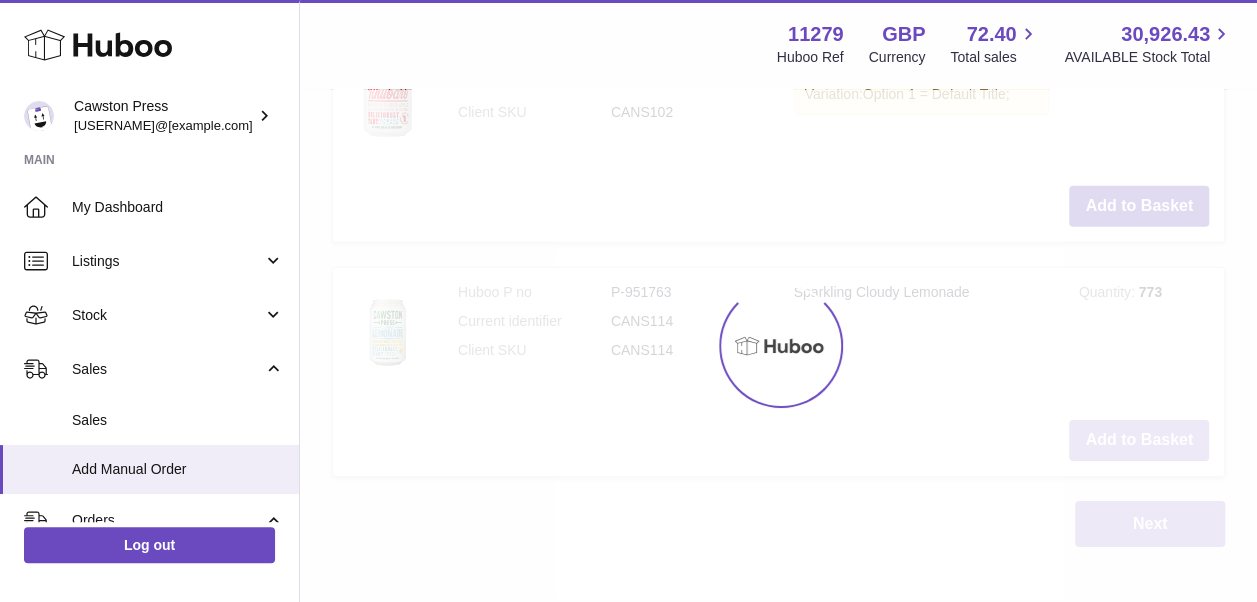 type on "*" 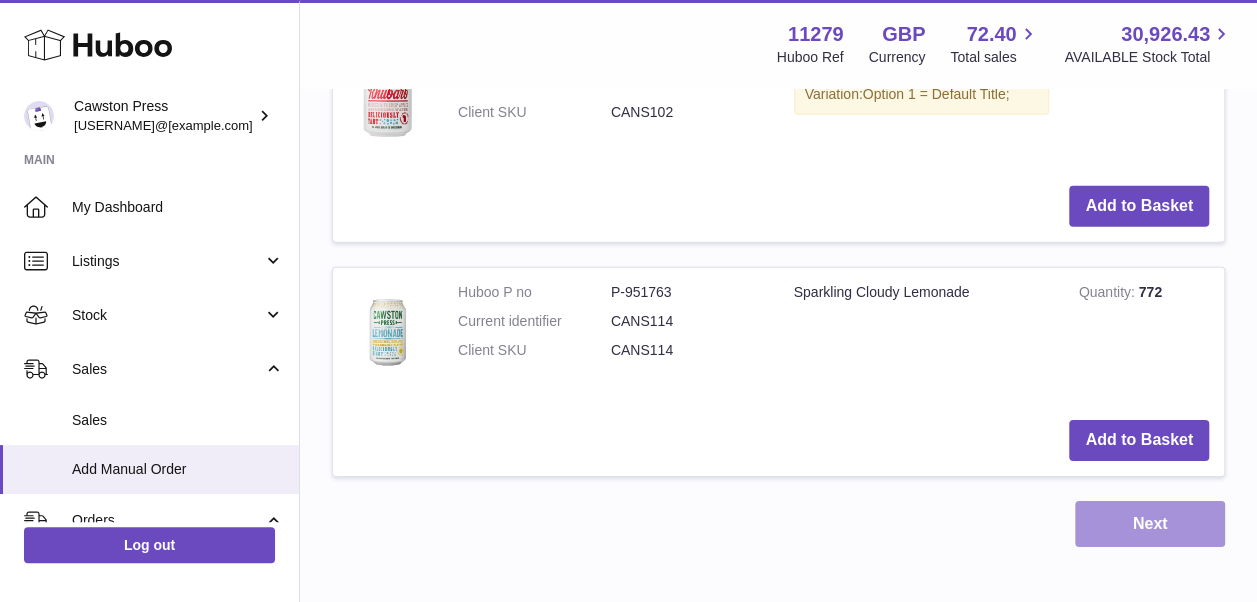click on "Next" at bounding box center [1150, 524] 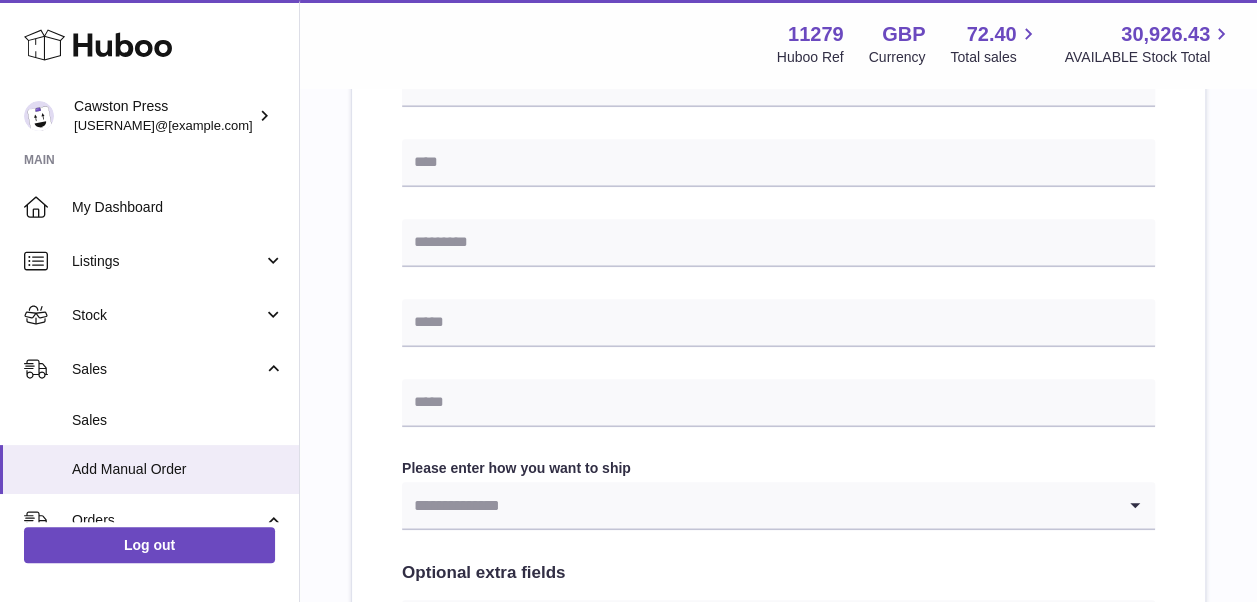 scroll, scrollTop: 1019, scrollLeft: 0, axis: vertical 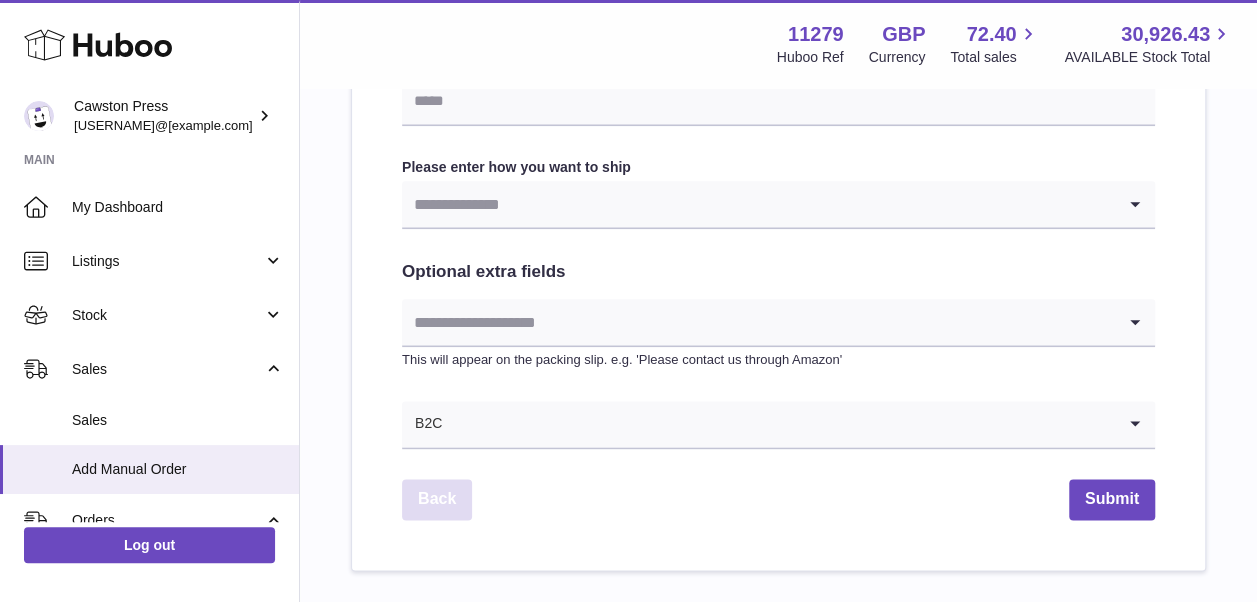click on "Back" at bounding box center (437, 499) 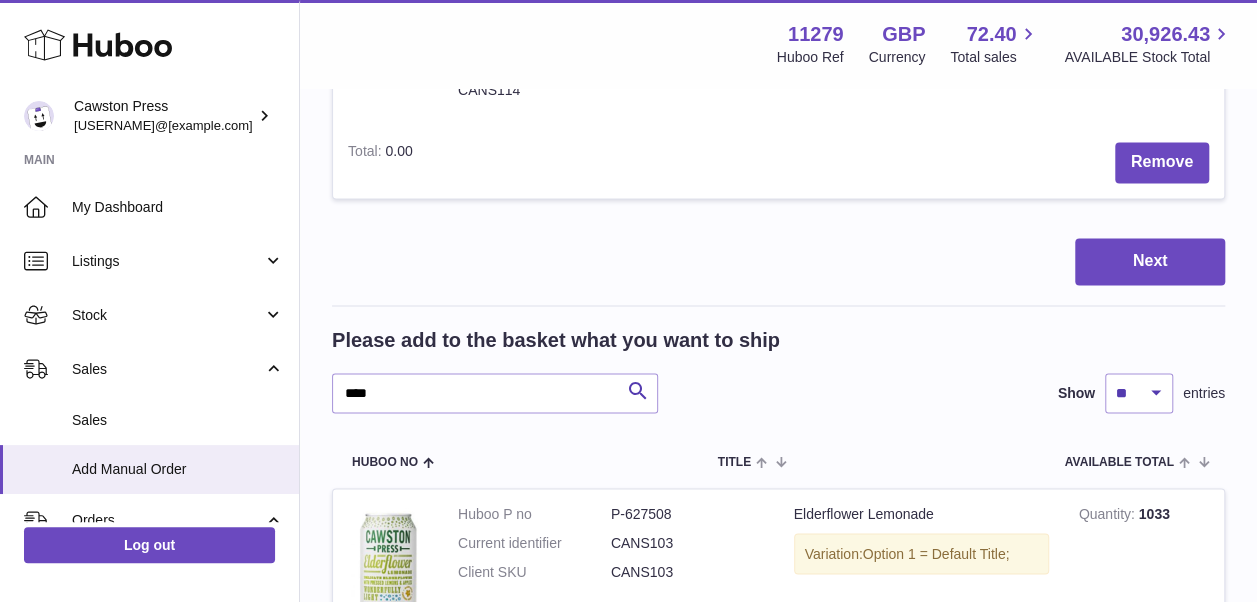 scroll, scrollTop: 1598, scrollLeft: 0, axis: vertical 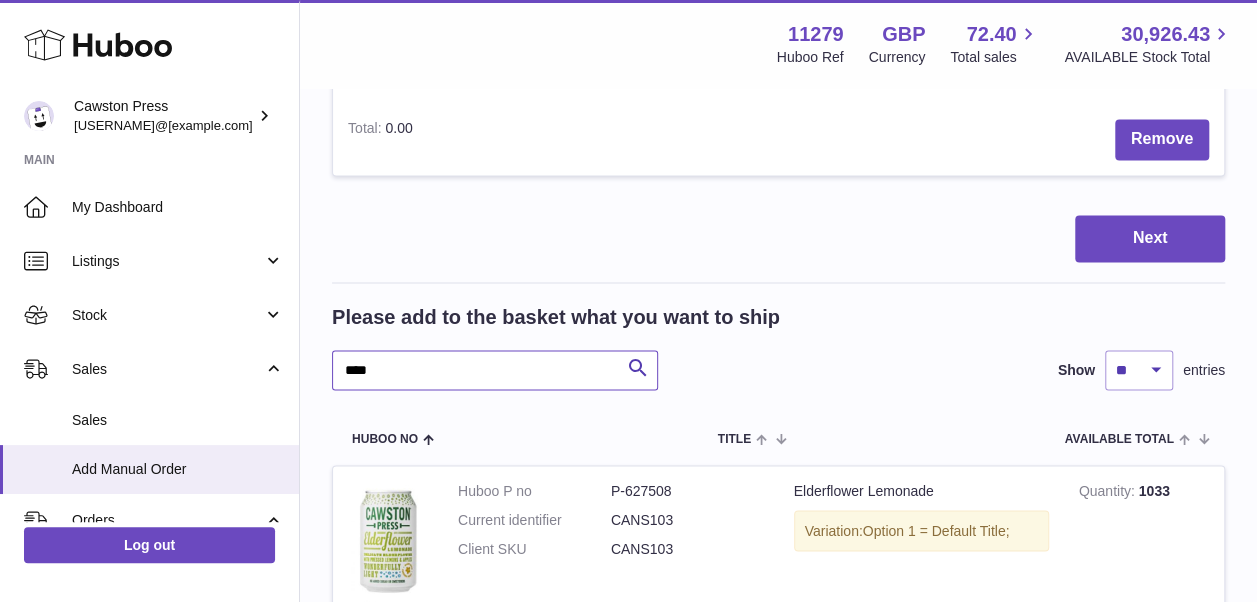 click on "****" at bounding box center [495, 370] 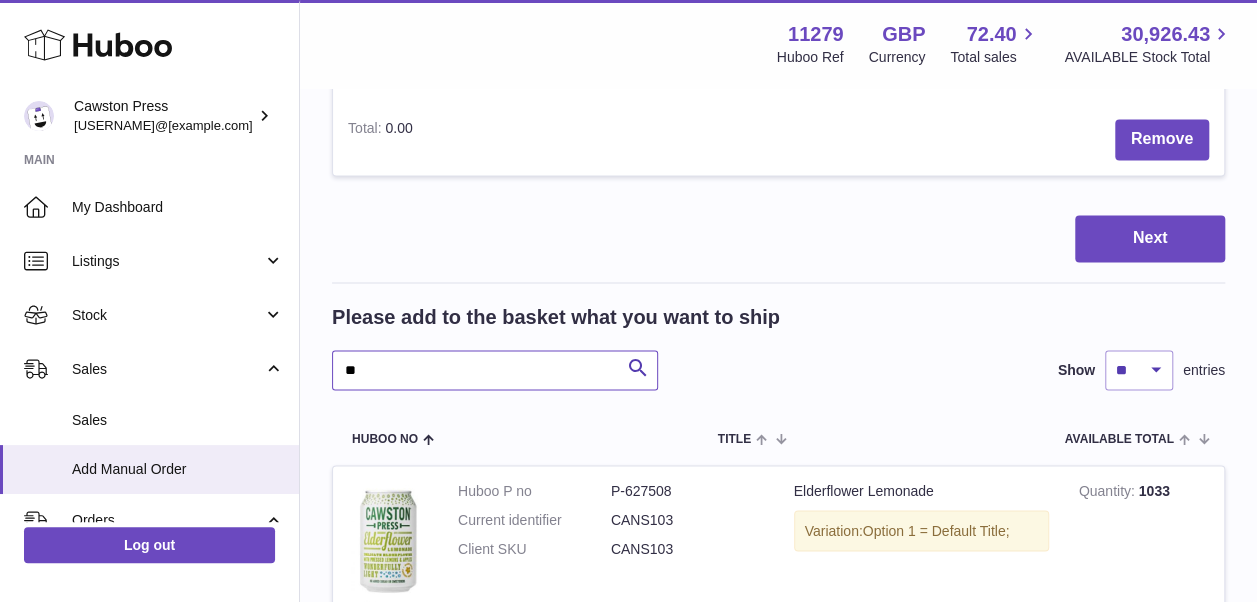 type on "*" 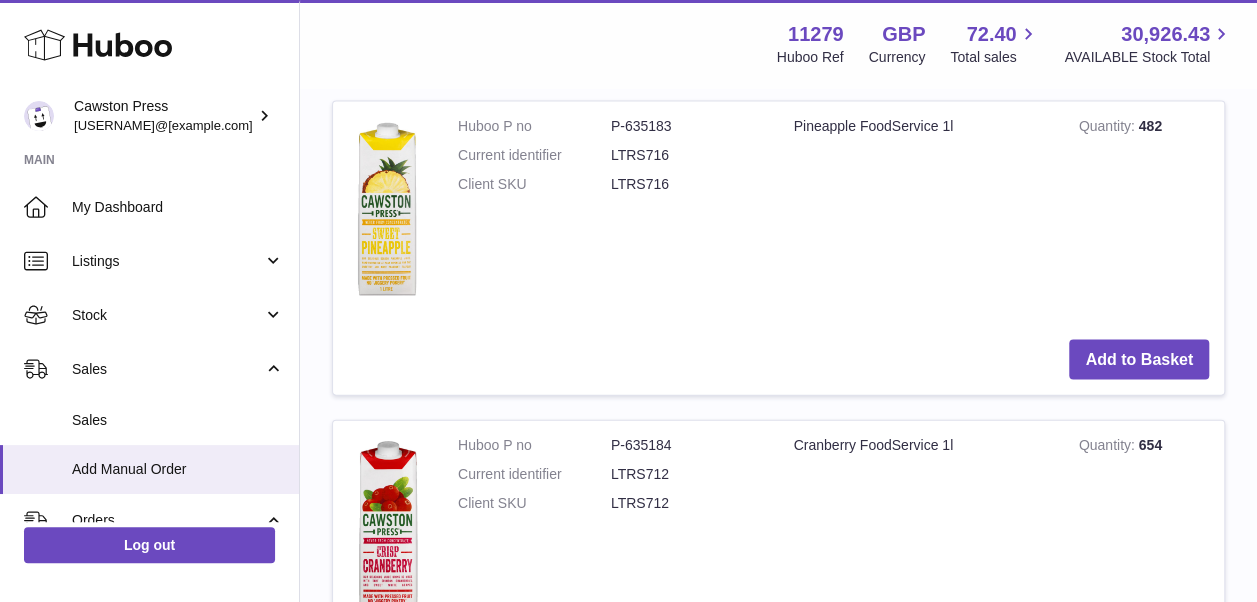 scroll, scrollTop: 1963, scrollLeft: 0, axis: vertical 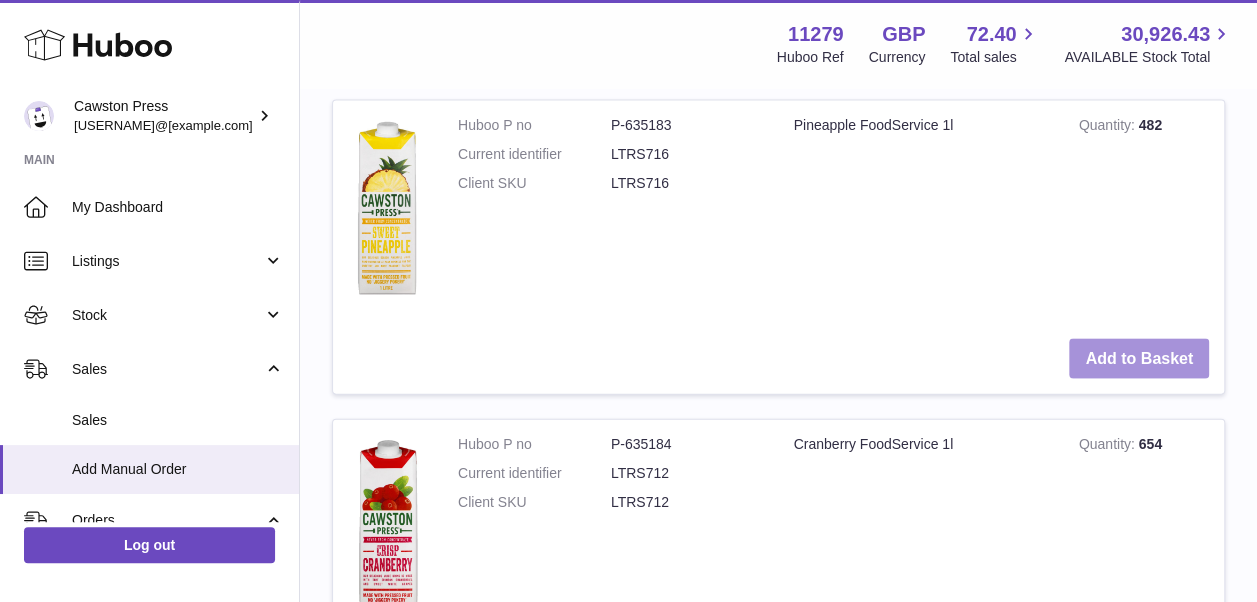 click on "Add to Basket" at bounding box center (1139, 359) 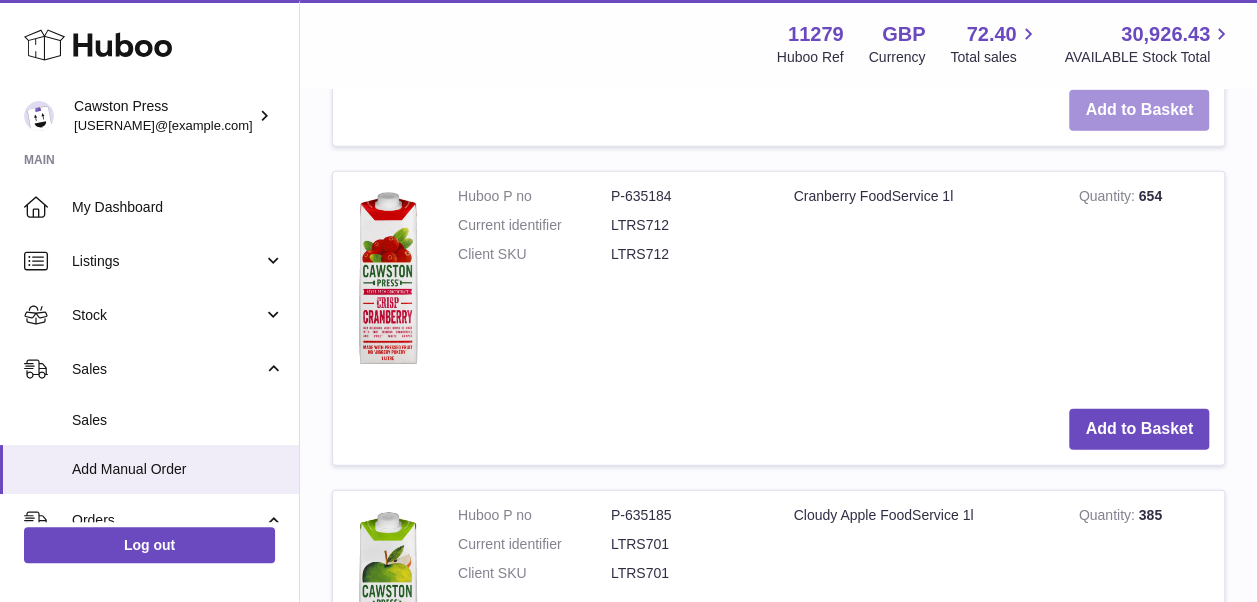 scroll, scrollTop: 2552, scrollLeft: 0, axis: vertical 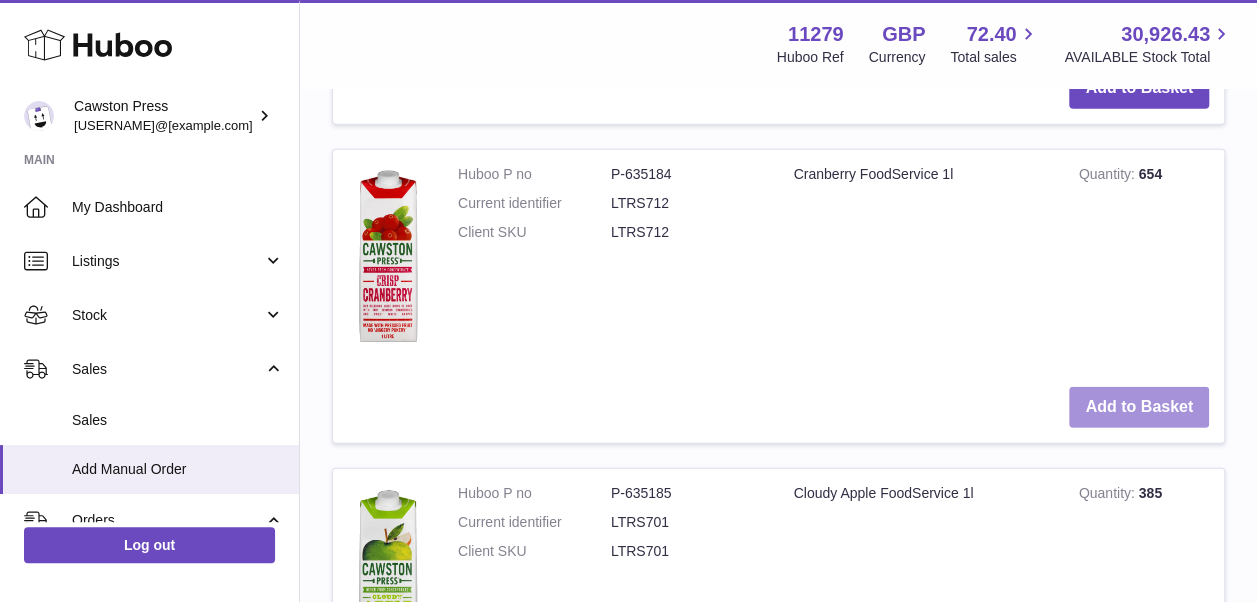 click on "Add to Basket" at bounding box center (1139, 407) 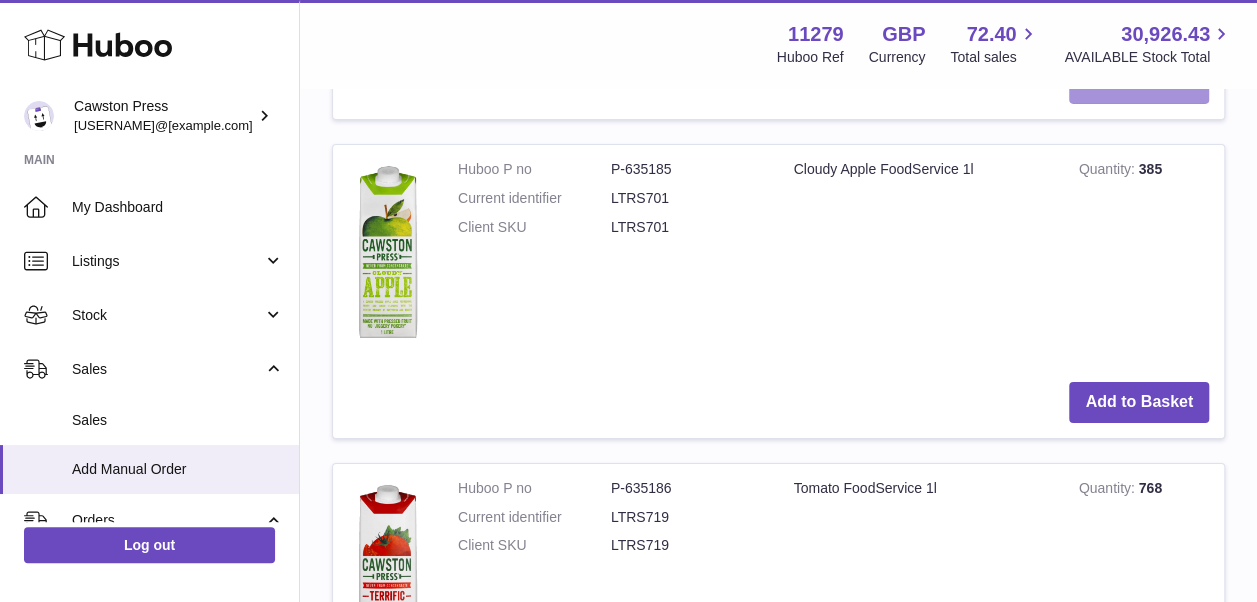 scroll, scrollTop: 3213, scrollLeft: 0, axis: vertical 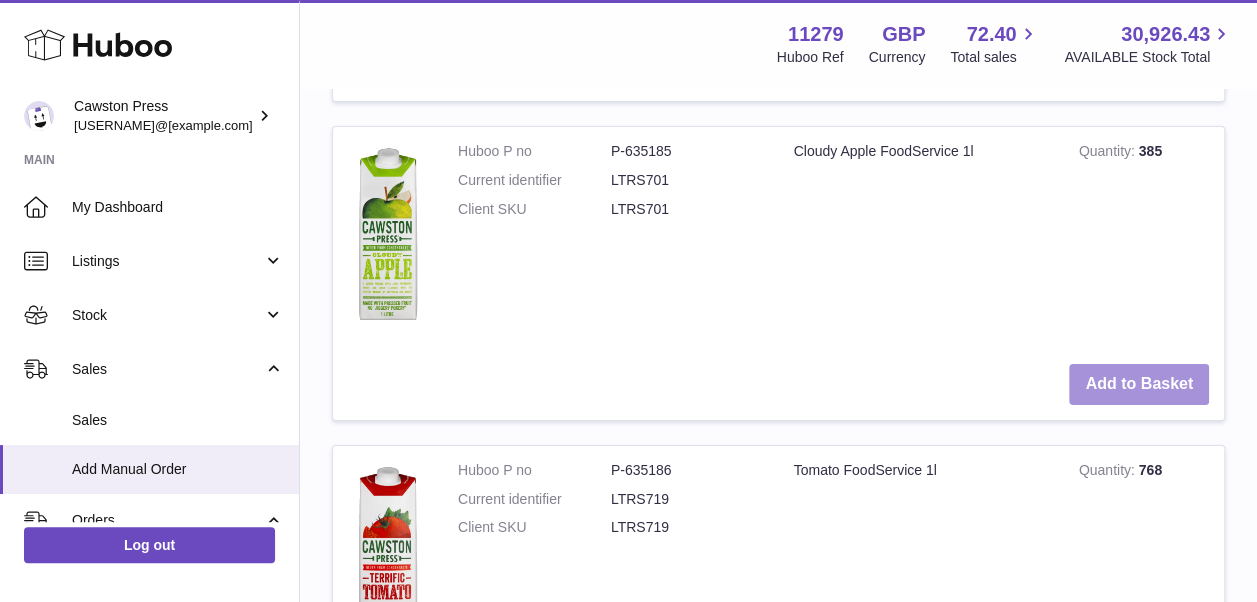 click on "Add to Basket" at bounding box center (1139, 384) 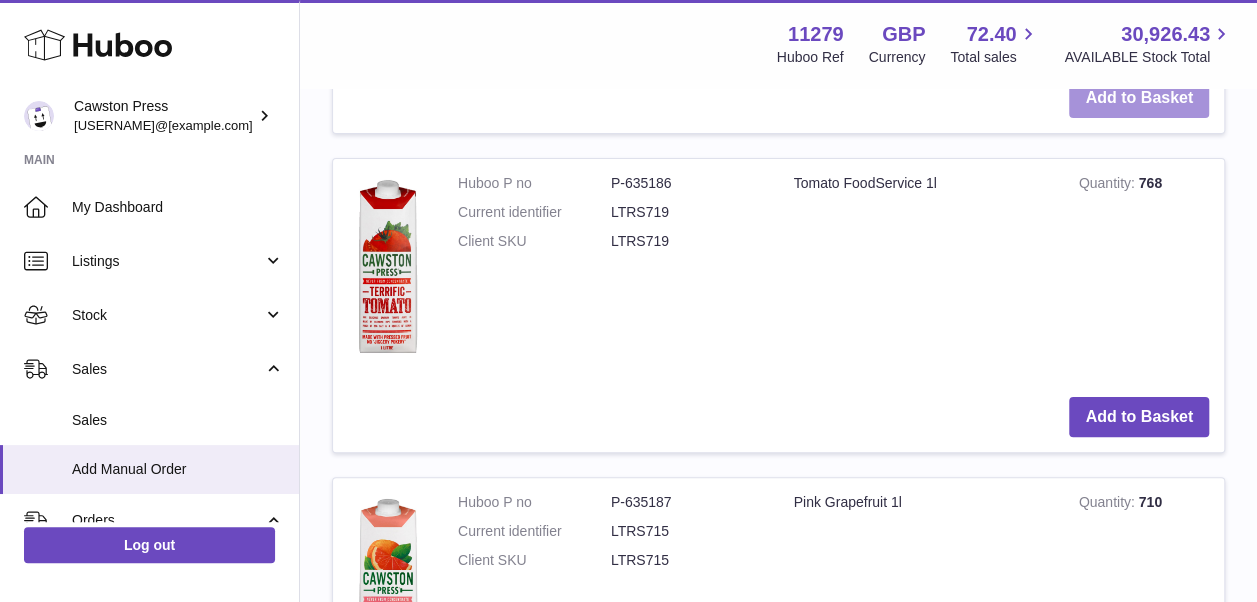 scroll, scrollTop: 3825, scrollLeft: 0, axis: vertical 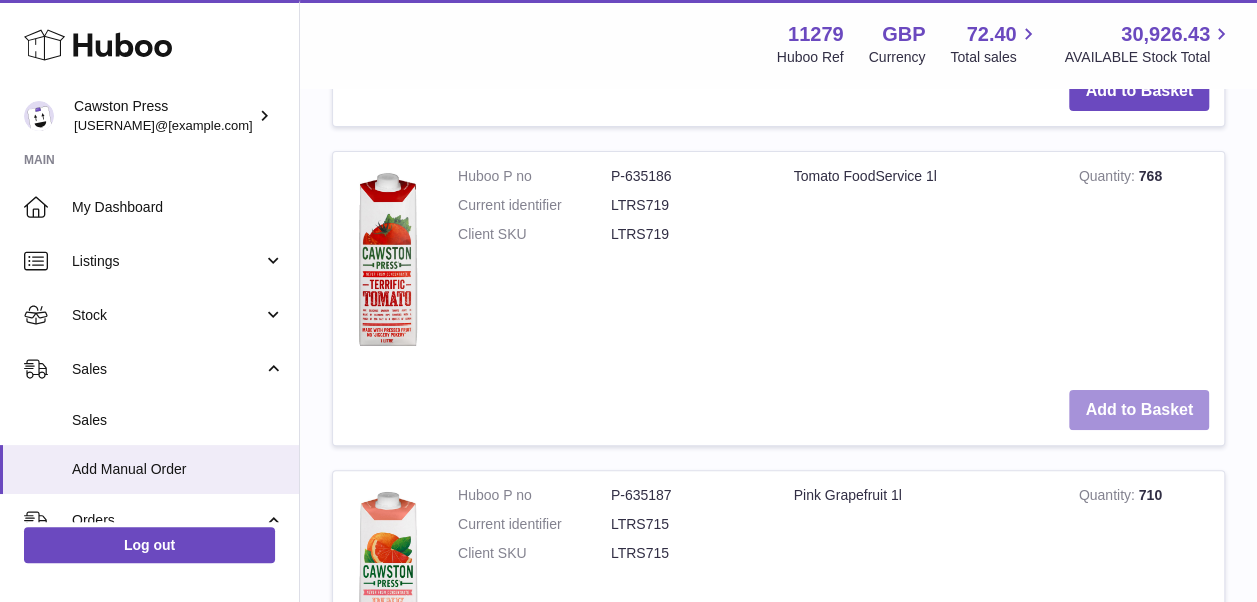 click on "Add to Basket" at bounding box center (1139, 410) 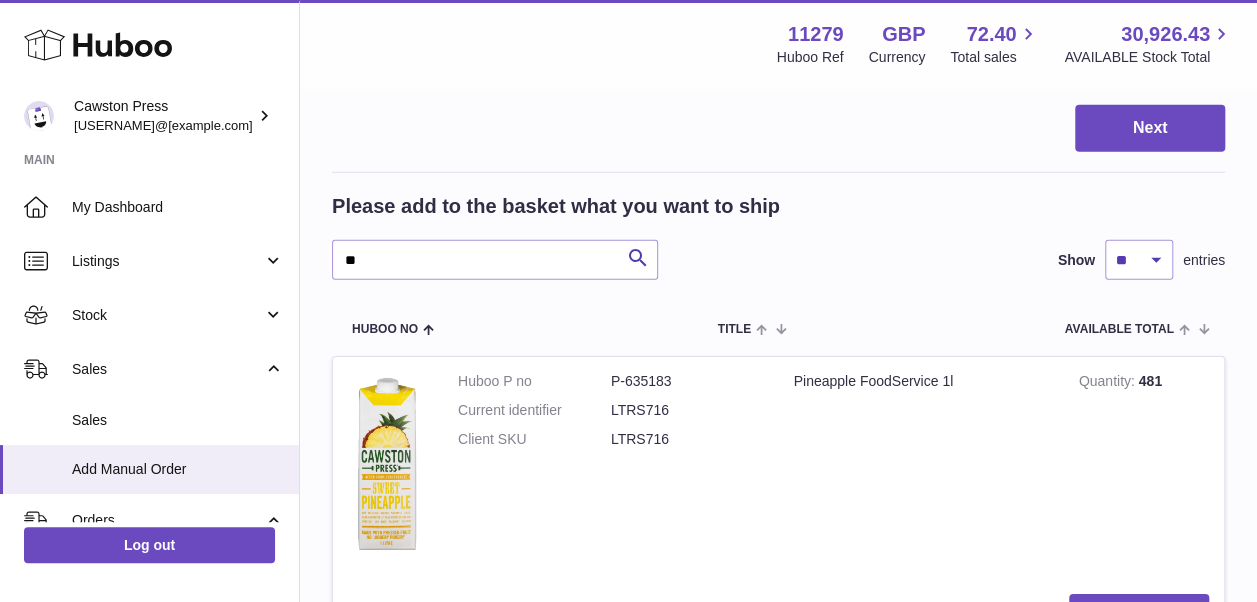 scroll, scrollTop: 3082, scrollLeft: 0, axis: vertical 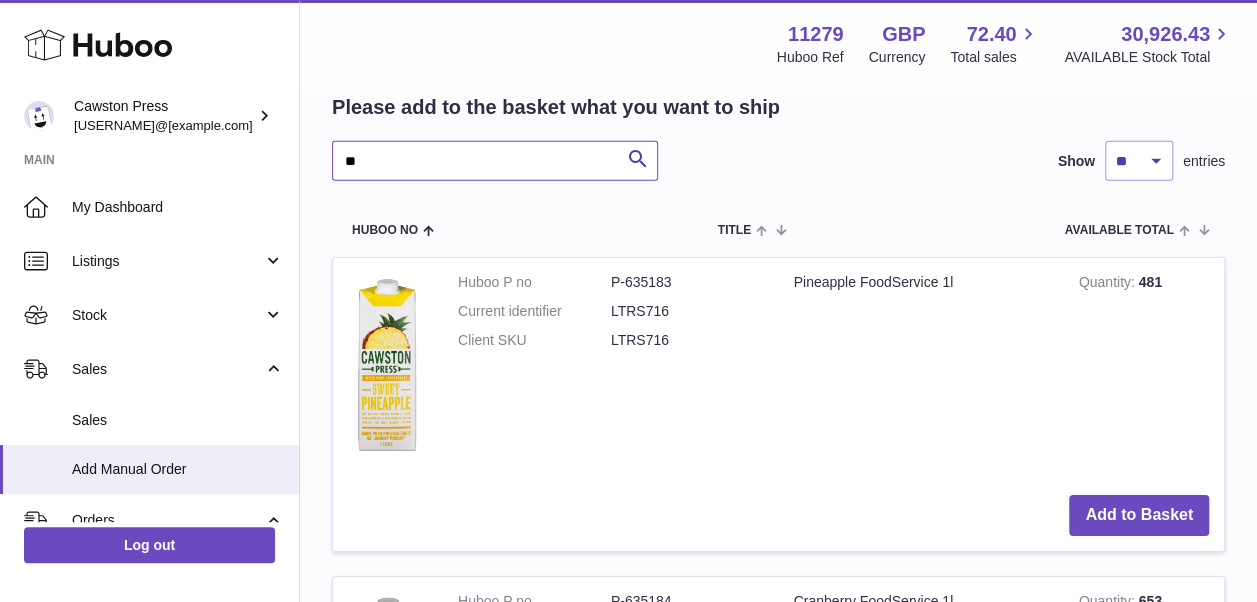 click on "**" at bounding box center [495, 161] 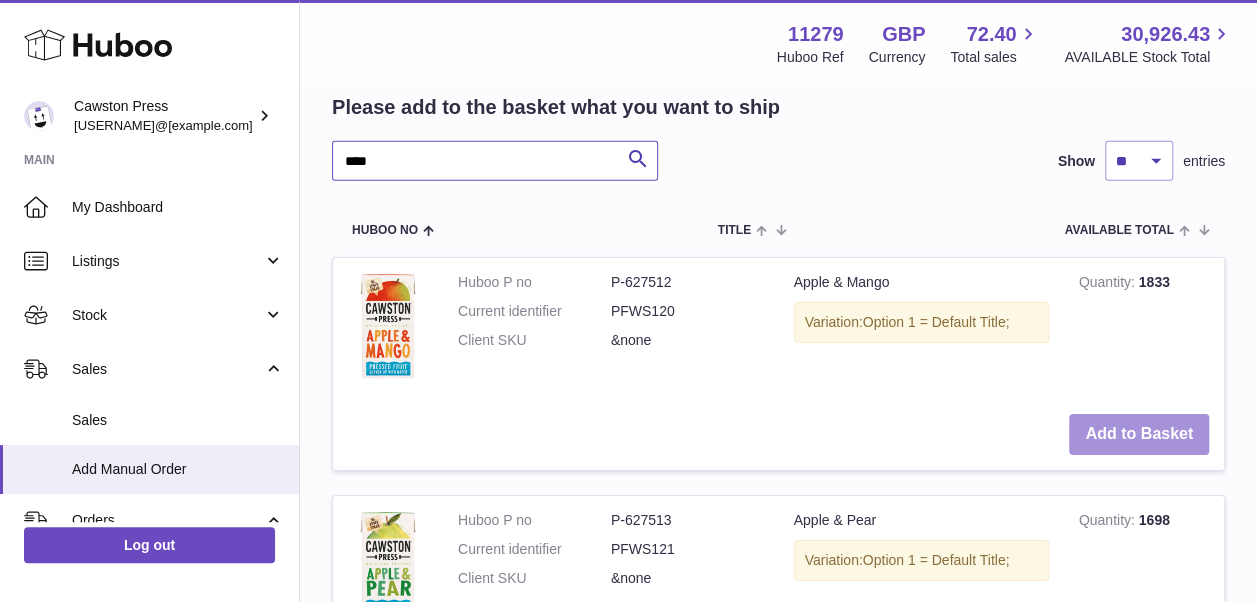type on "****" 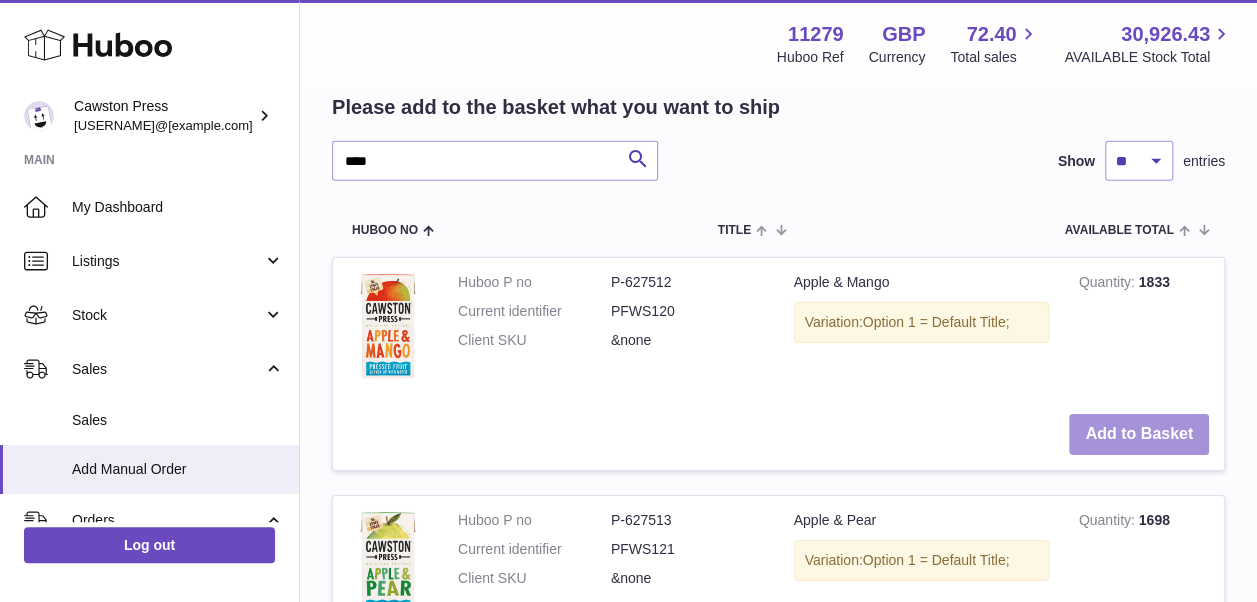 click on "Add to Basket" at bounding box center (1139, 434) 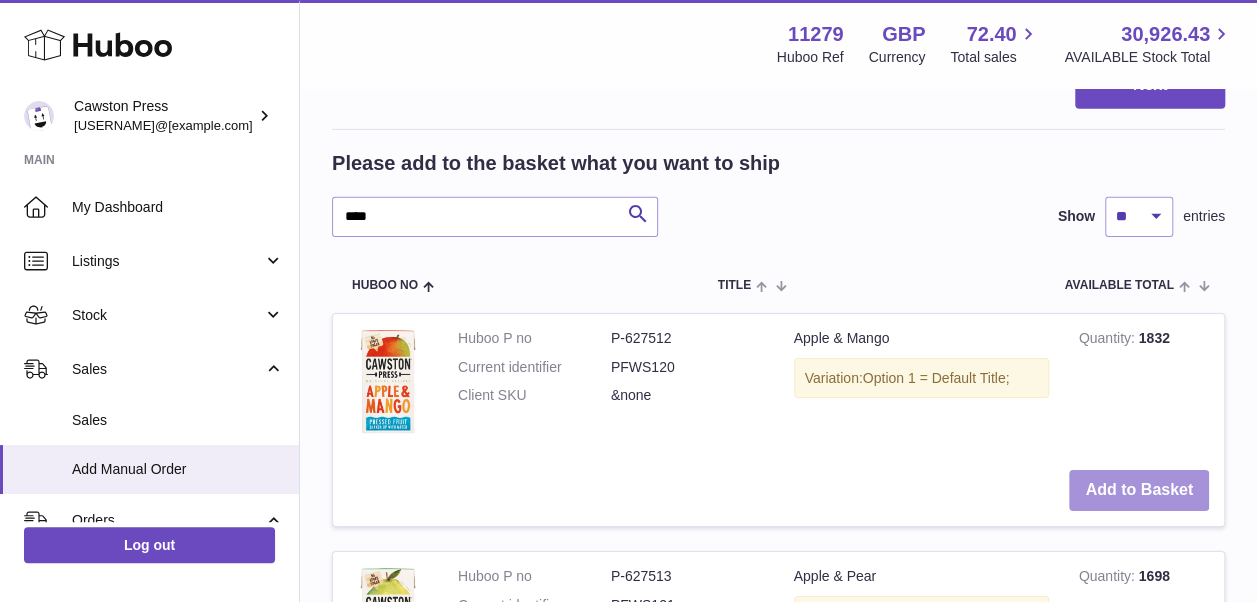scroll, scrollTop: 3138, scrollLeft: 0, axis: vertical 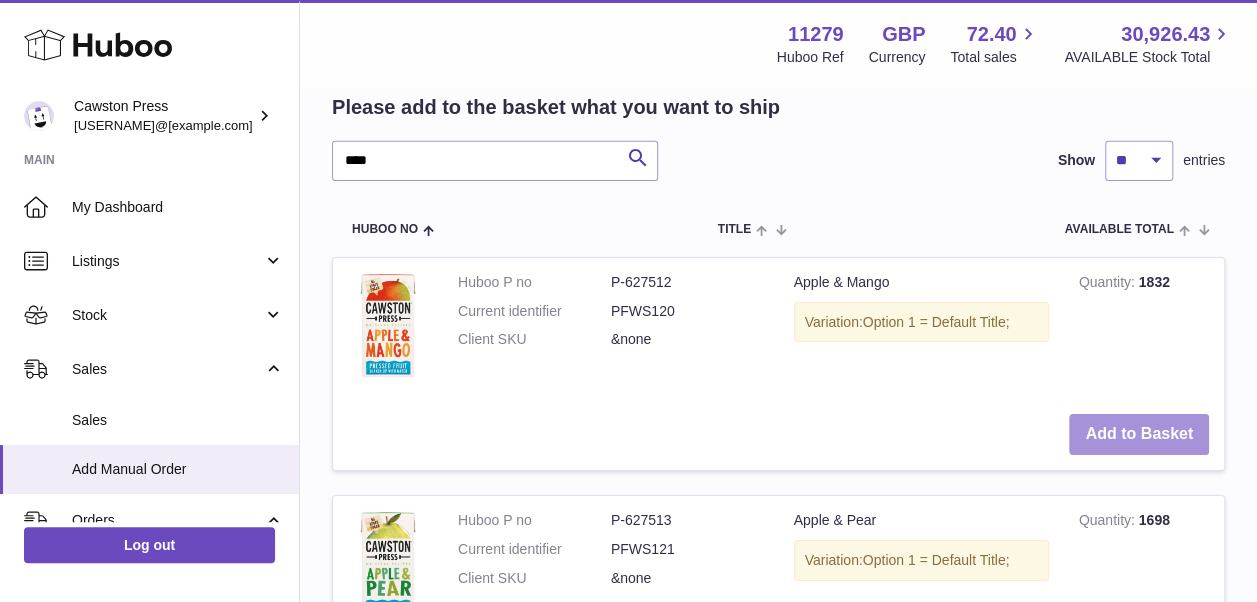 click on "Add to Basket" at bounding box center (1139, 434) 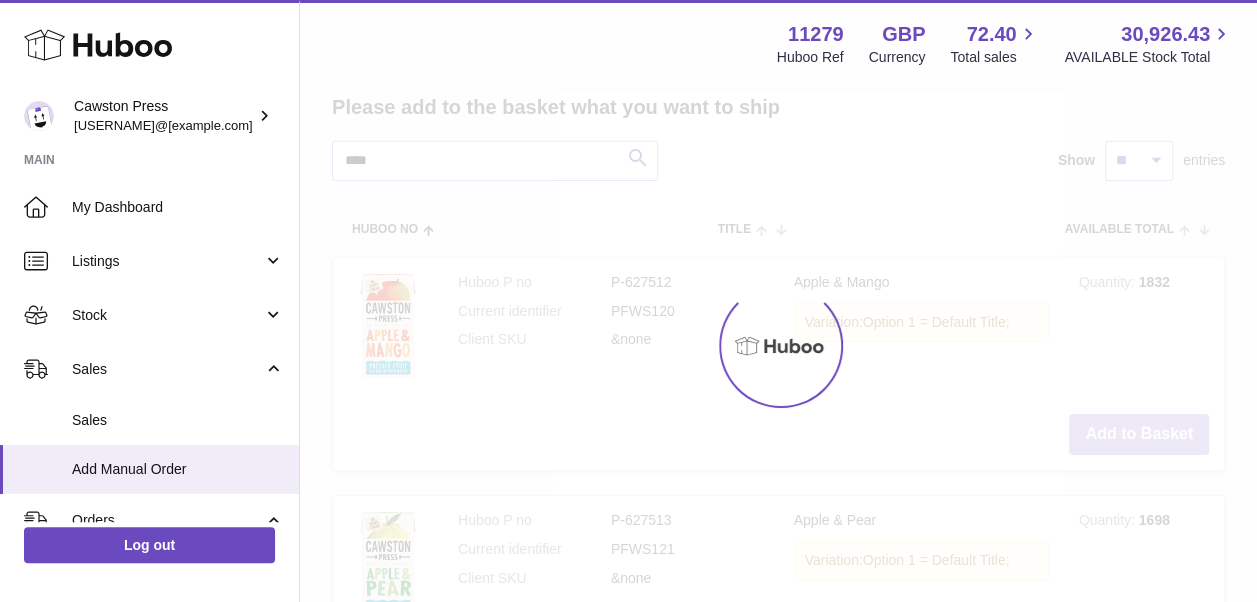 type on "*" 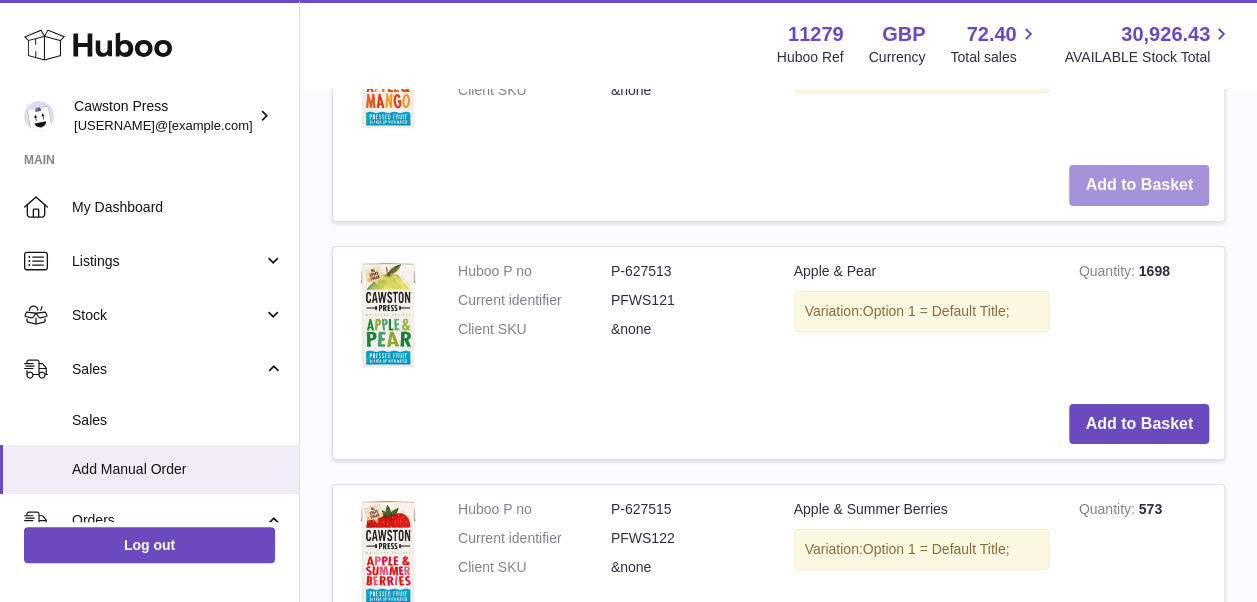 scroll, scrollTop: 3388, scrollLeft: 0, axis: vertical 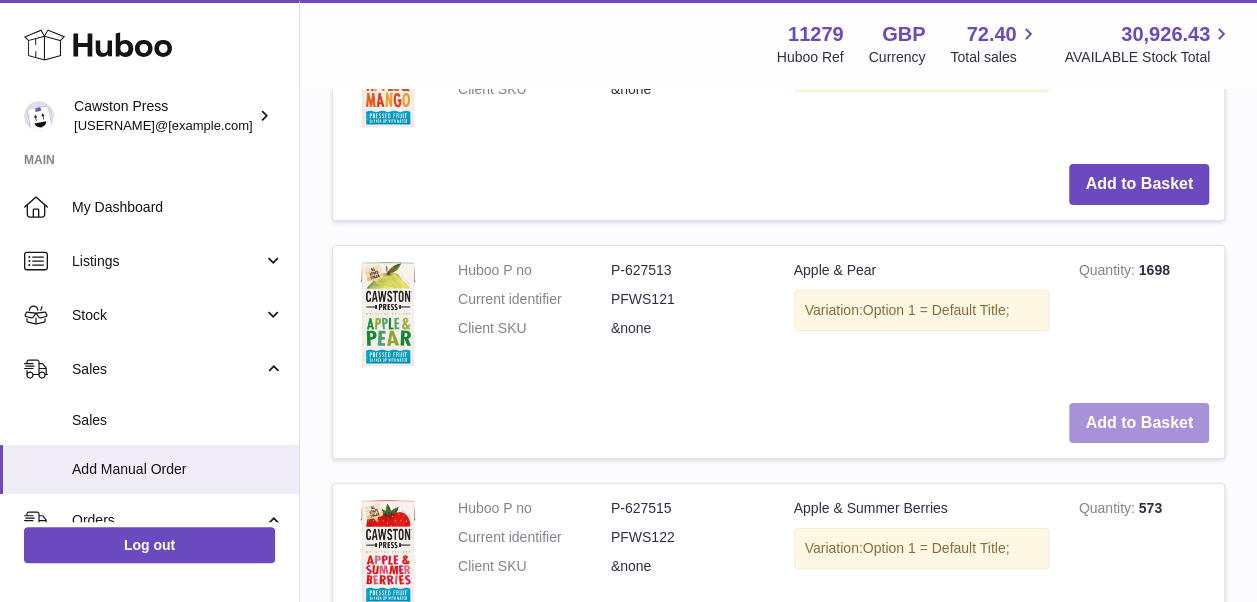 click on "Add to Basket" at bounding box center (1139, 423) 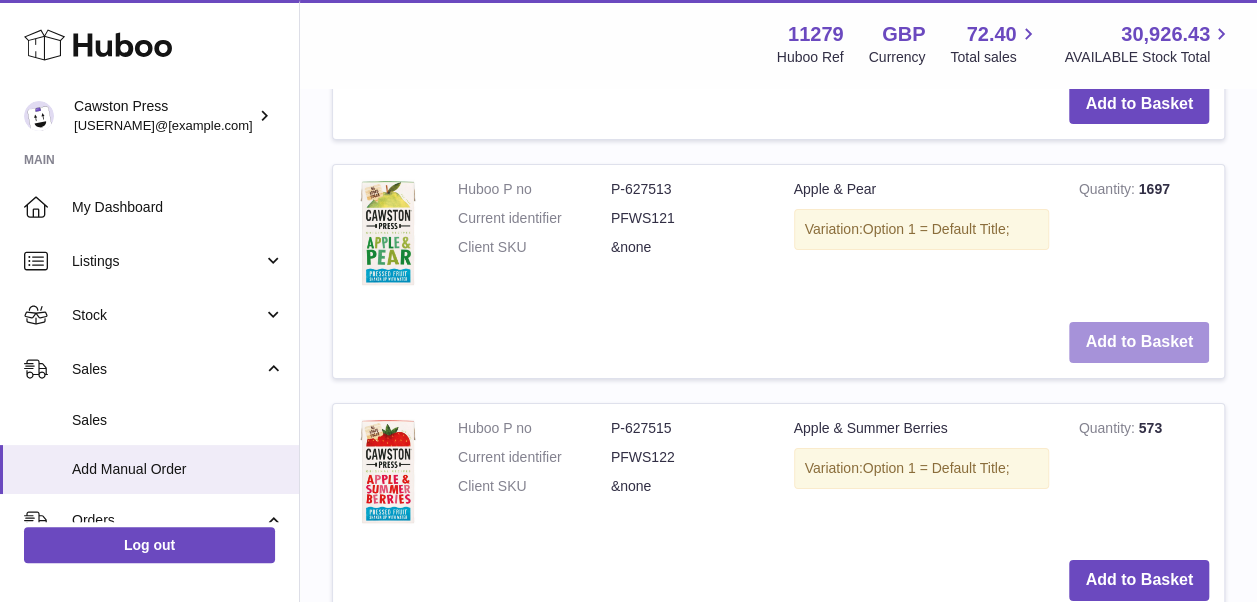 scroll, scrollTop: 3307, scrollLeft: 0, axis: vertical 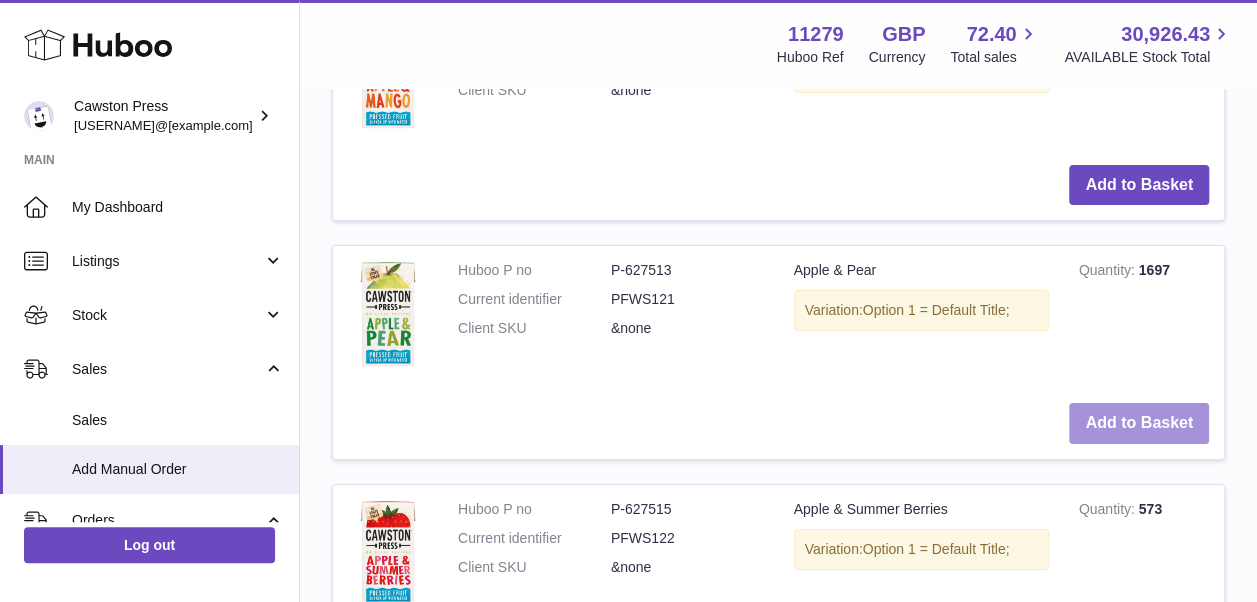 click on "Add to Basket" at bounding box center [1139, 423] 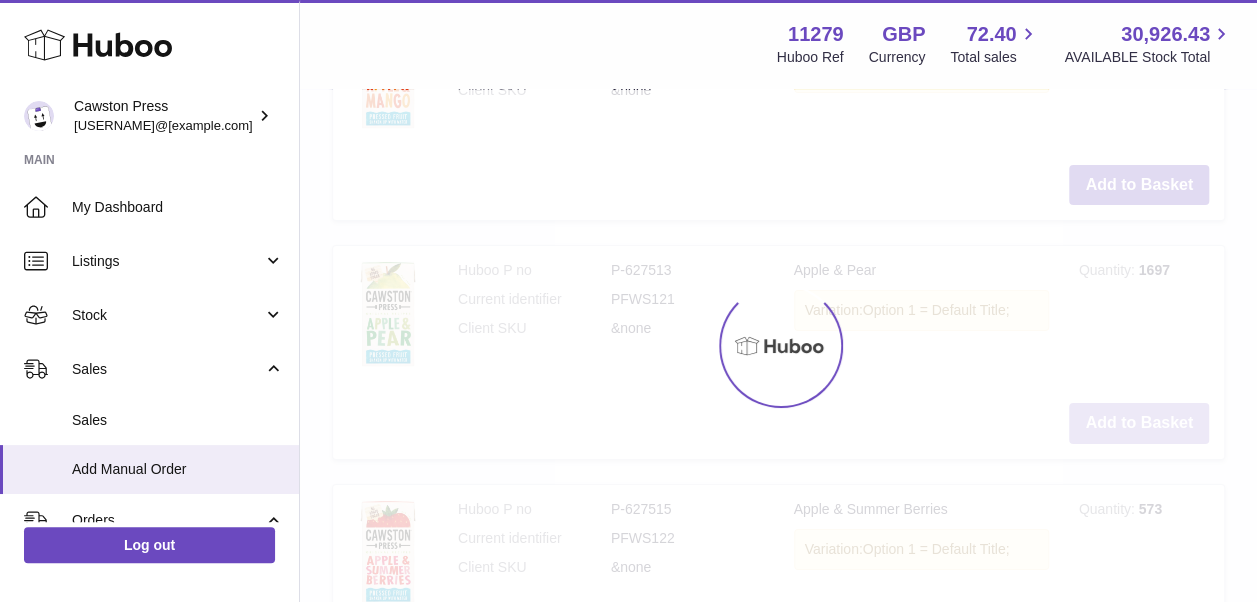 type on "*" 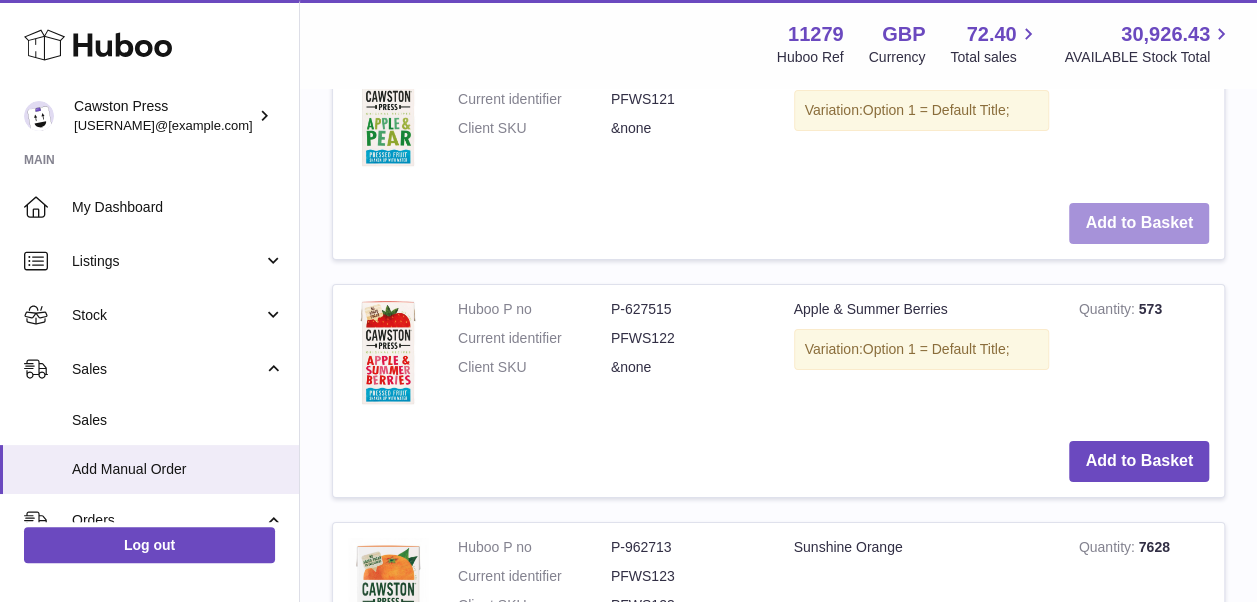 scroll, scrollTop: 3558, scrollLeft: 0, axis: vertical 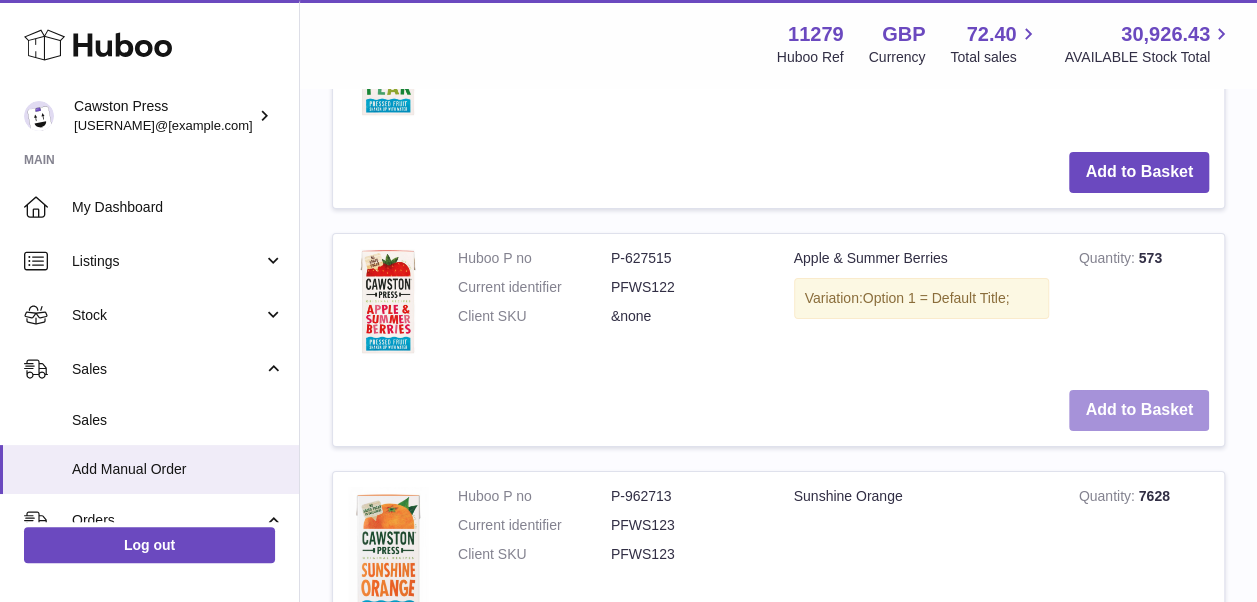 click on "Add to Basket" at bounding box center (1139, 410) 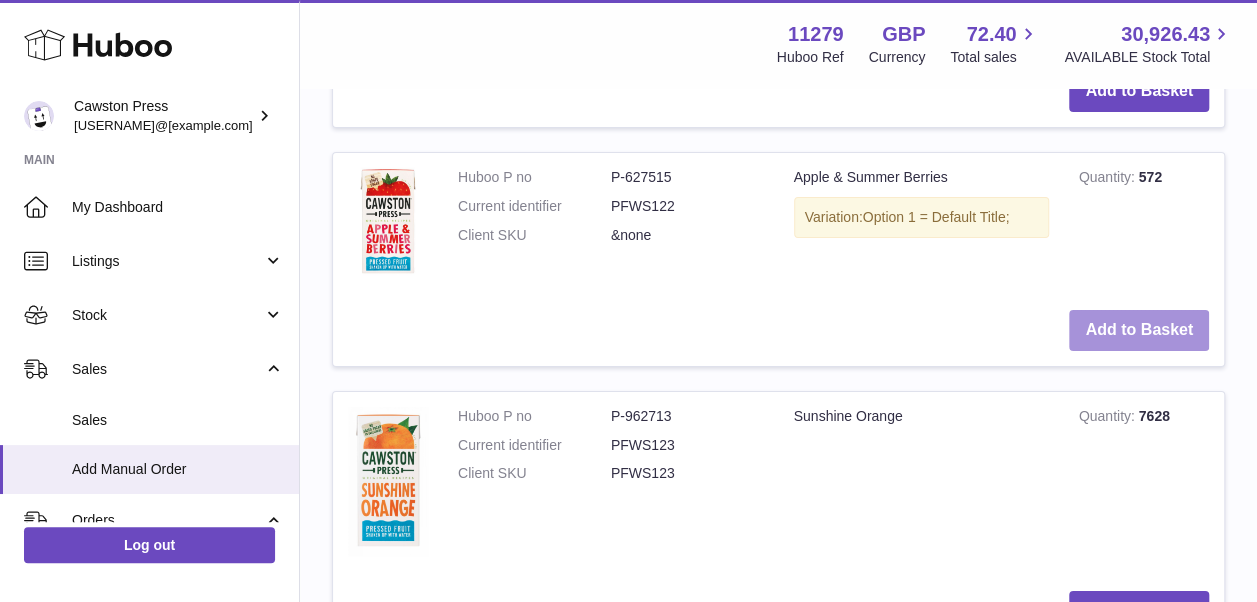 scroll, scrollTop: 3478, scrollLeft: 0, axis: vertical 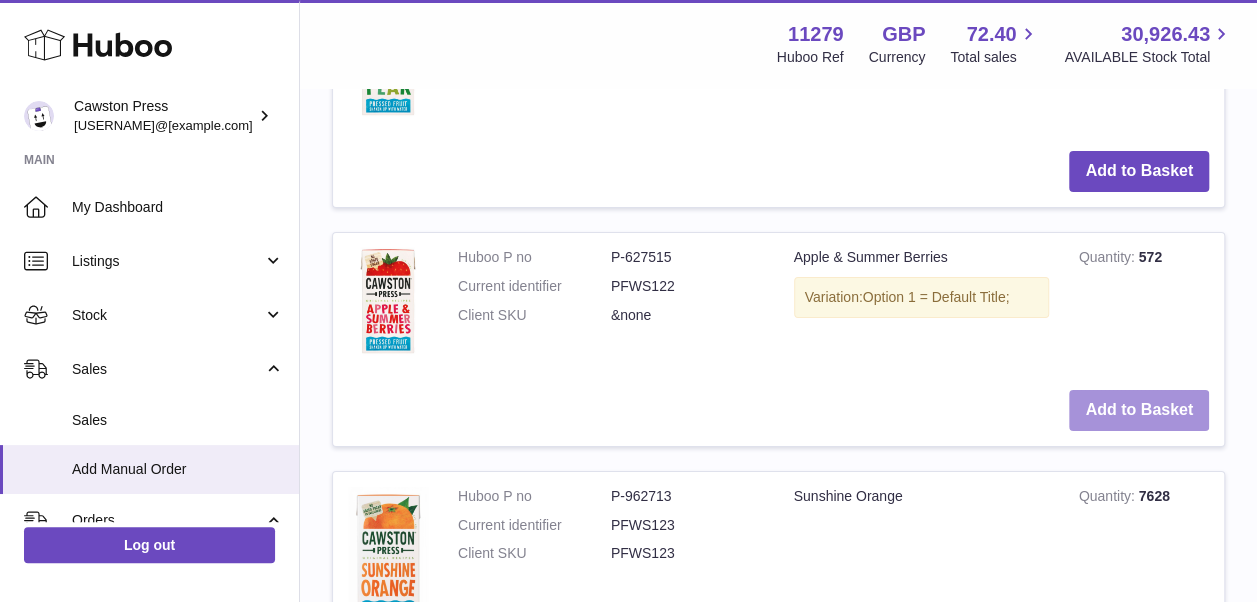 click on "Add to Basket" at bounding box center (1139, 410) 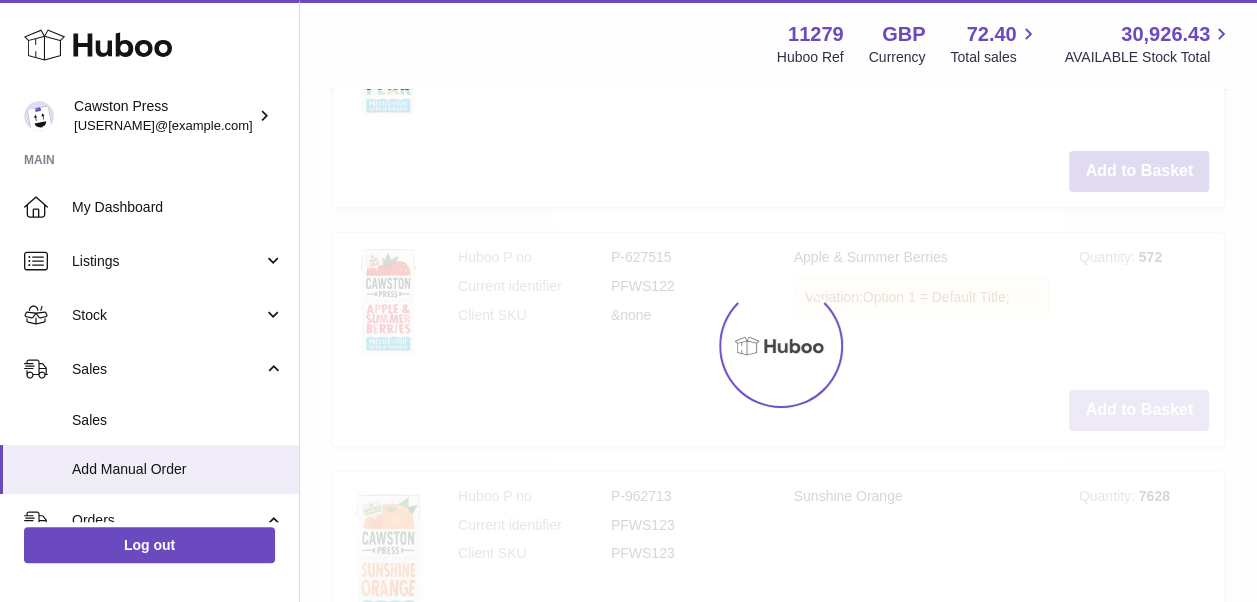 type on "*" 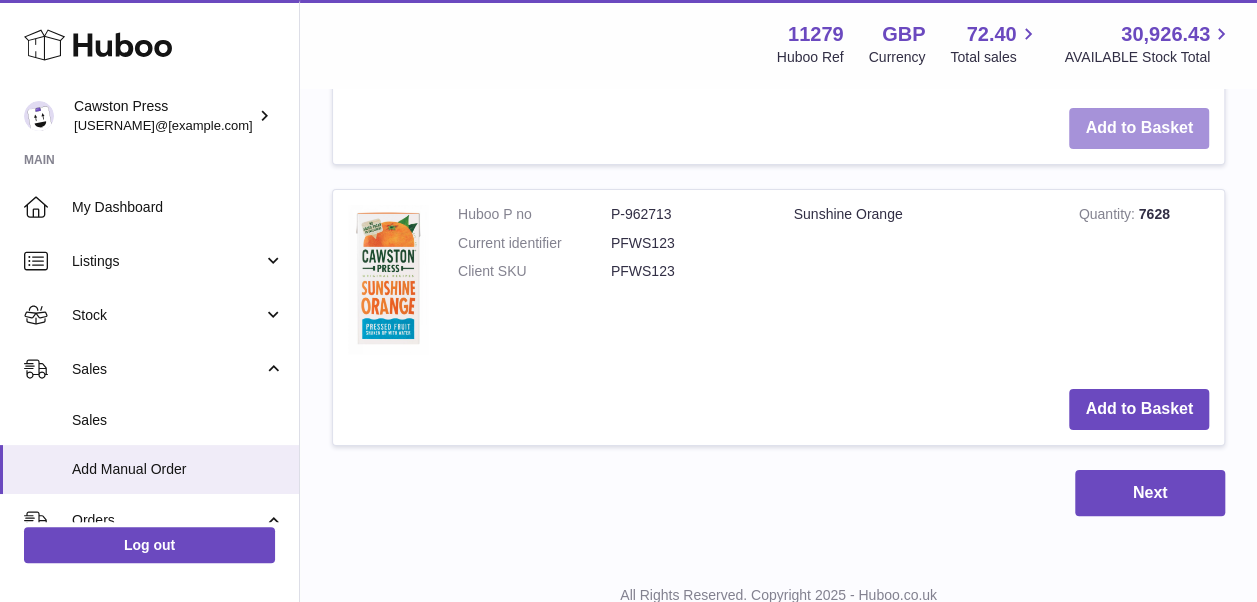 scroll, scrollTop: 3762, scrollLeft: 0, axis: vertical 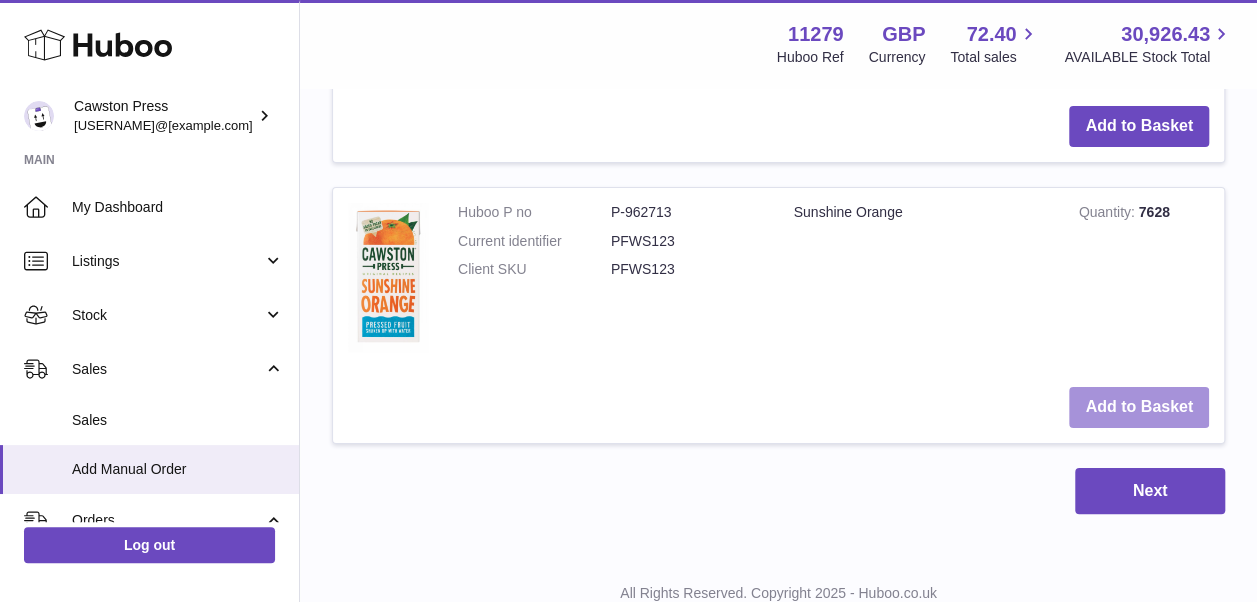 click on "Add to Basket" at bounding box center (1139, 407) 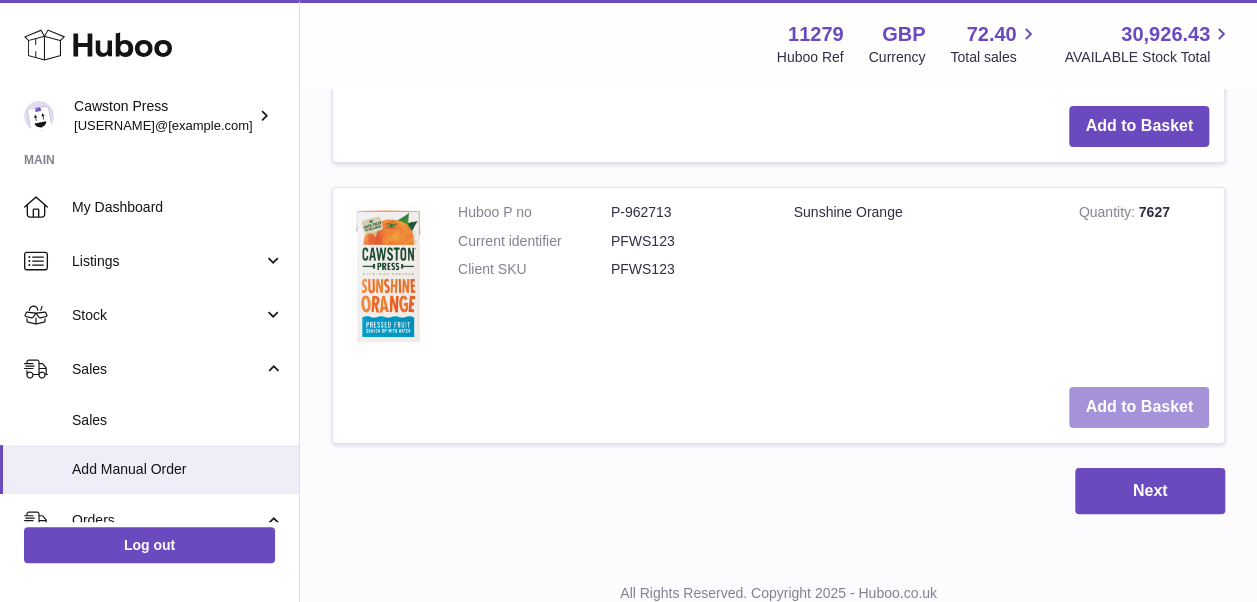 click on "Add to Basket" at bounding box center [1139, 407] 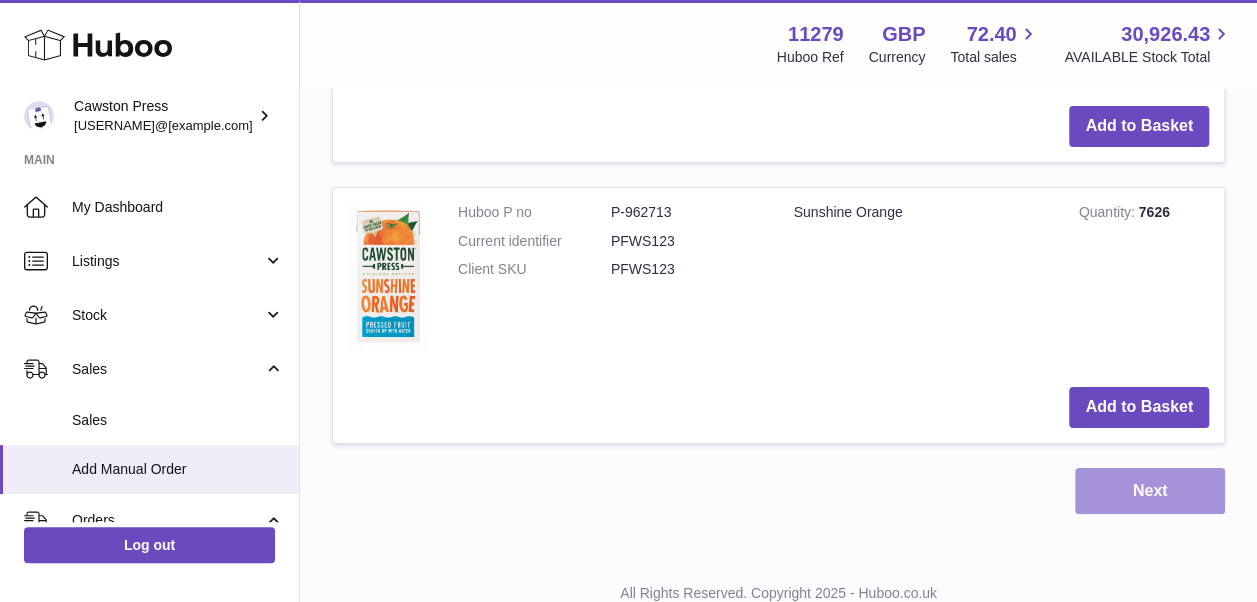 click on "Next" at bounding box center [1150, 491] 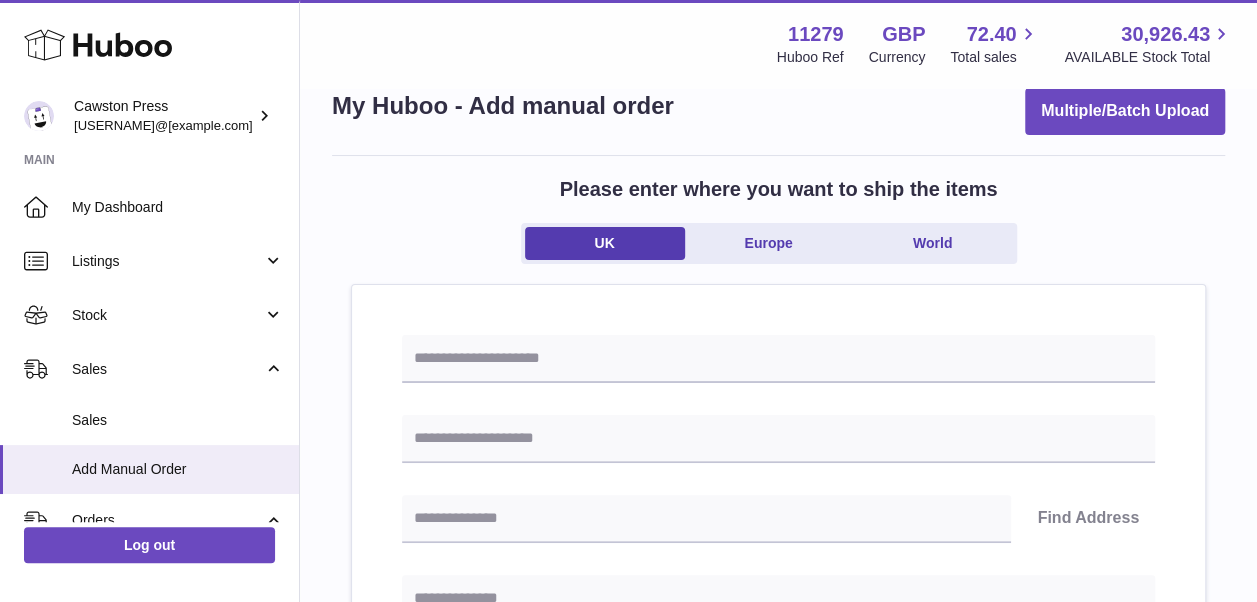 scroll, scrollTop: 18, scrollLeft: 0, axis: vertical 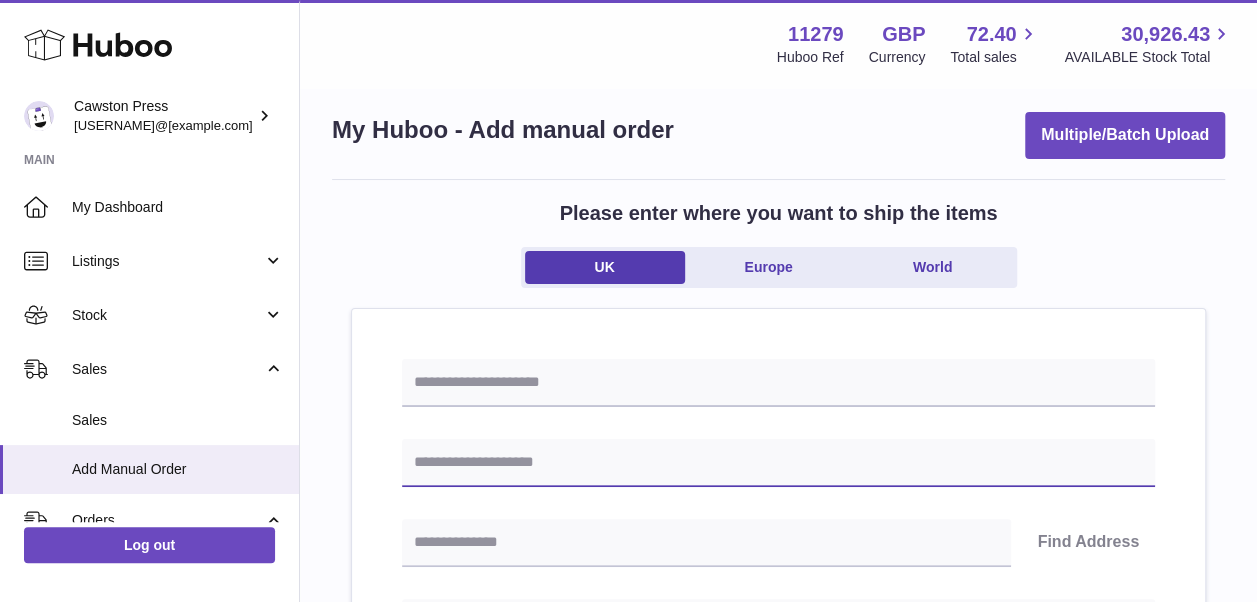 click at bounding box center (778, 463) 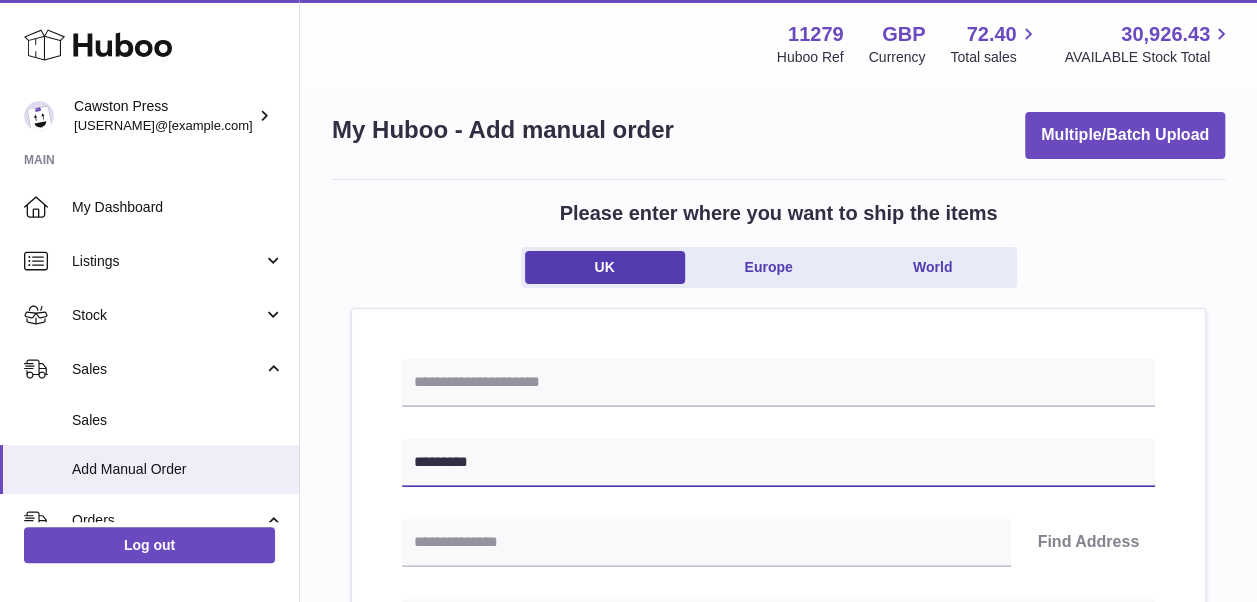 type on "*********" 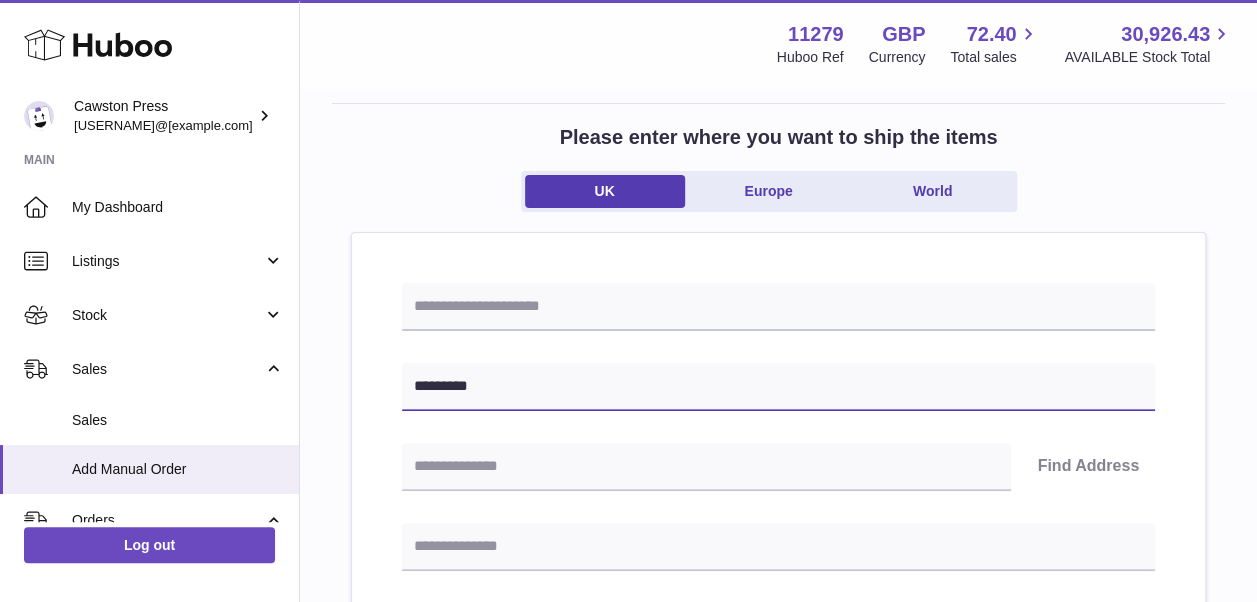 scroll, scrollTop: 96, scrollLeft: 0, axis: vertical 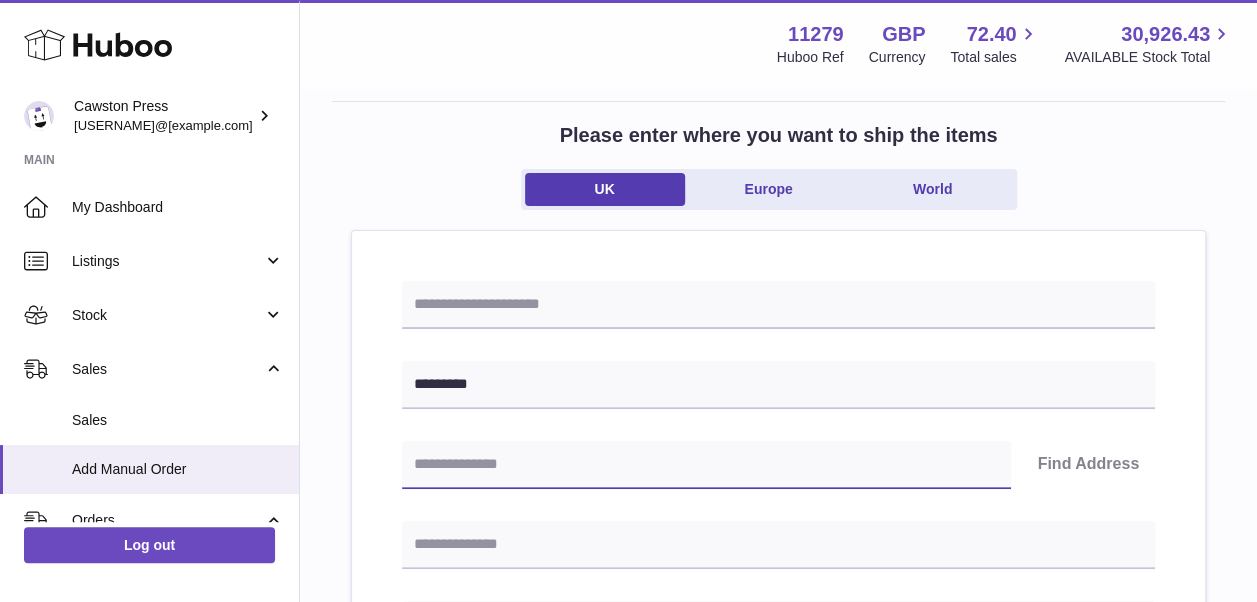 click at bounding box center [706, 465] 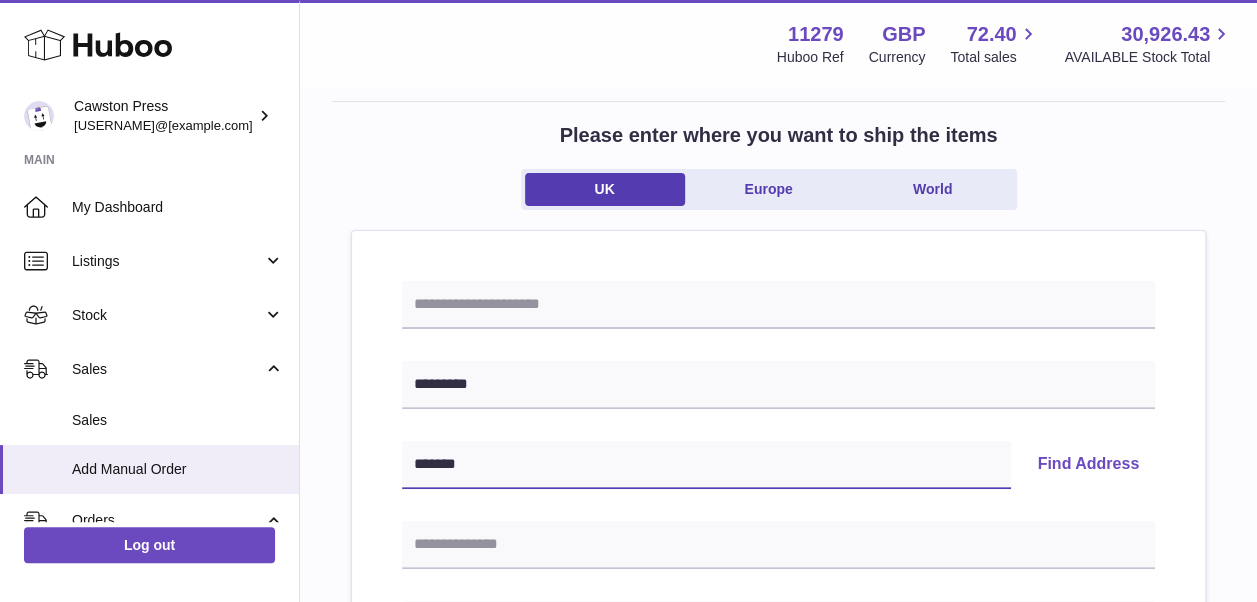type on "*******" 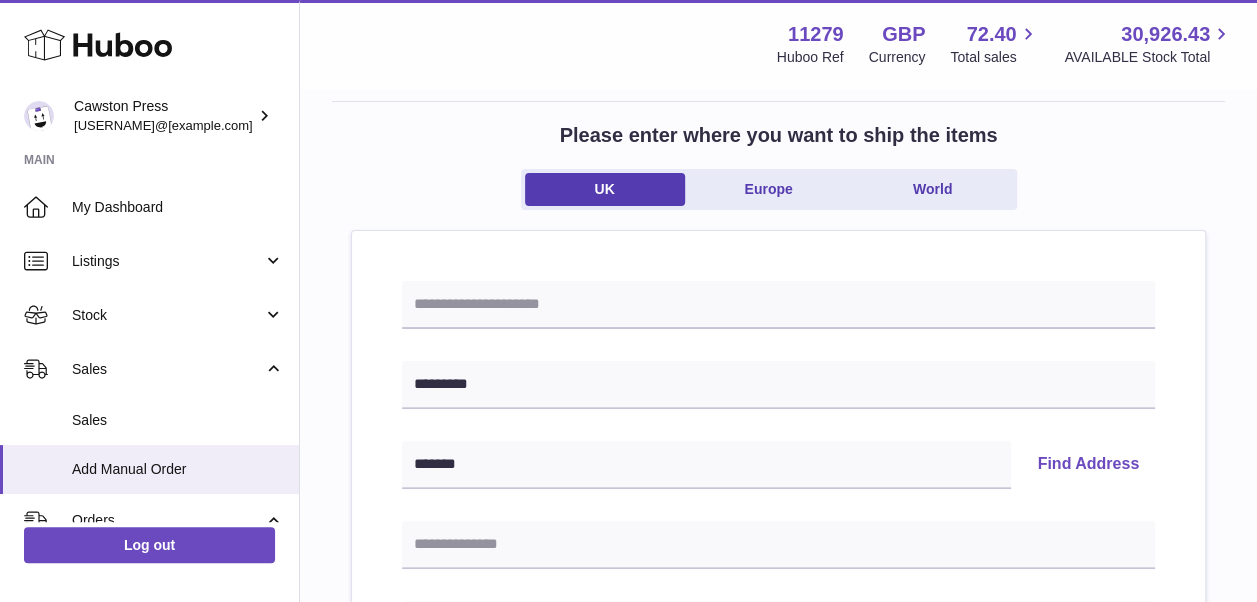 click on "Find Address" at bounding box center [1088, 465] 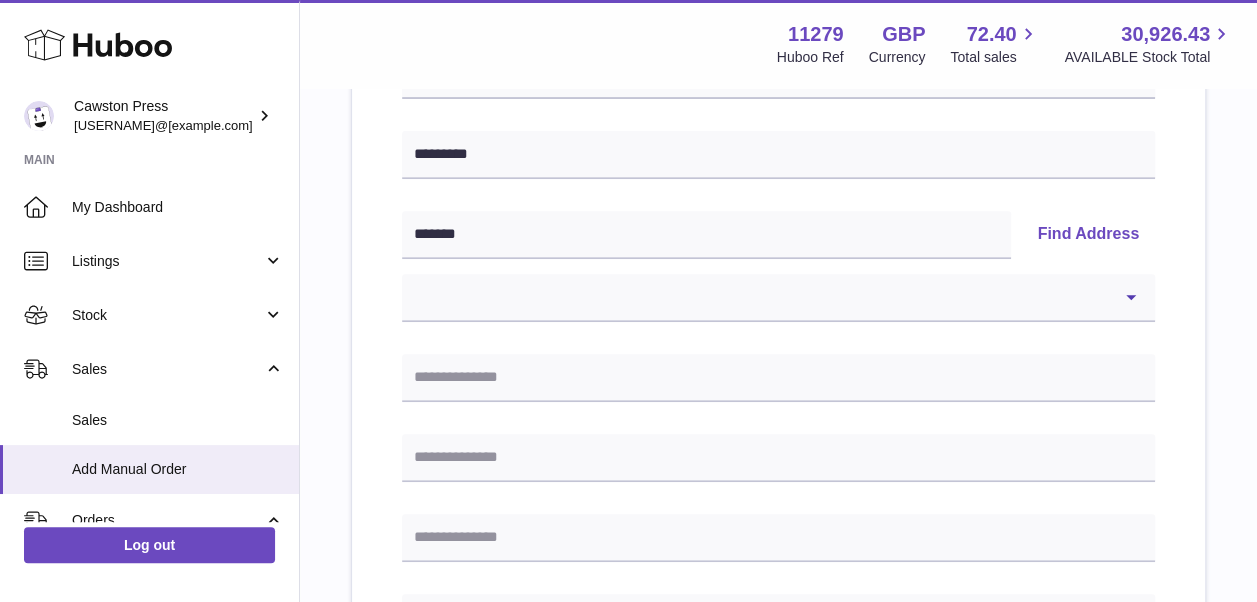 scroll, scrollTop: 328, scrollLeft: 0, axis: vertical 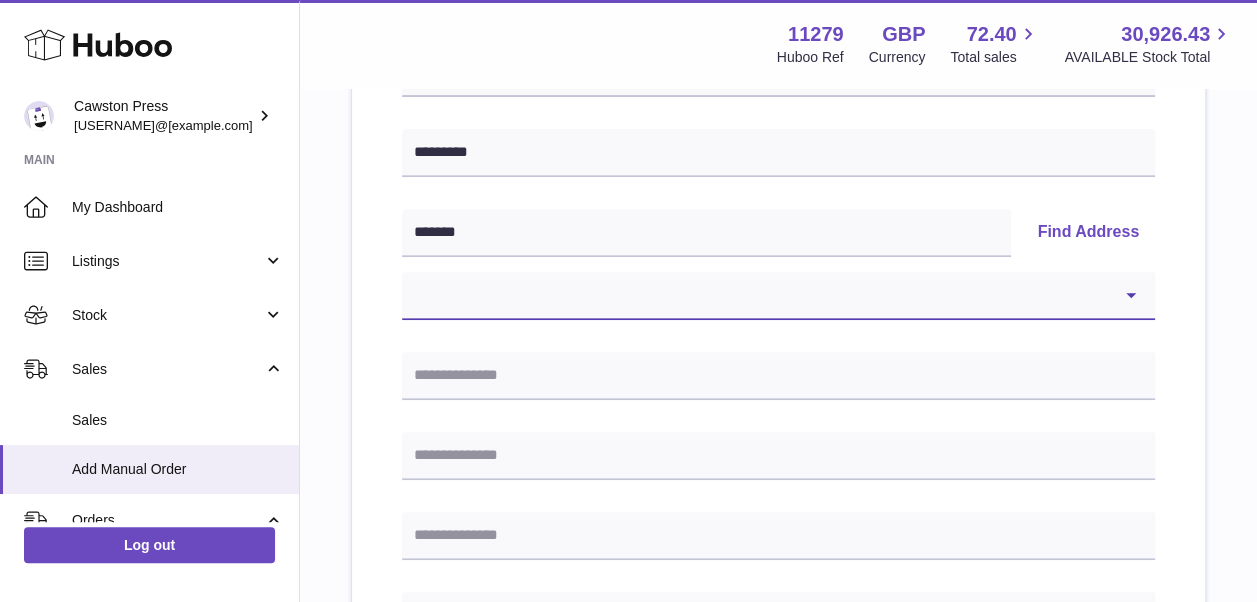 click on "**********" at bounding box center [778, 296] 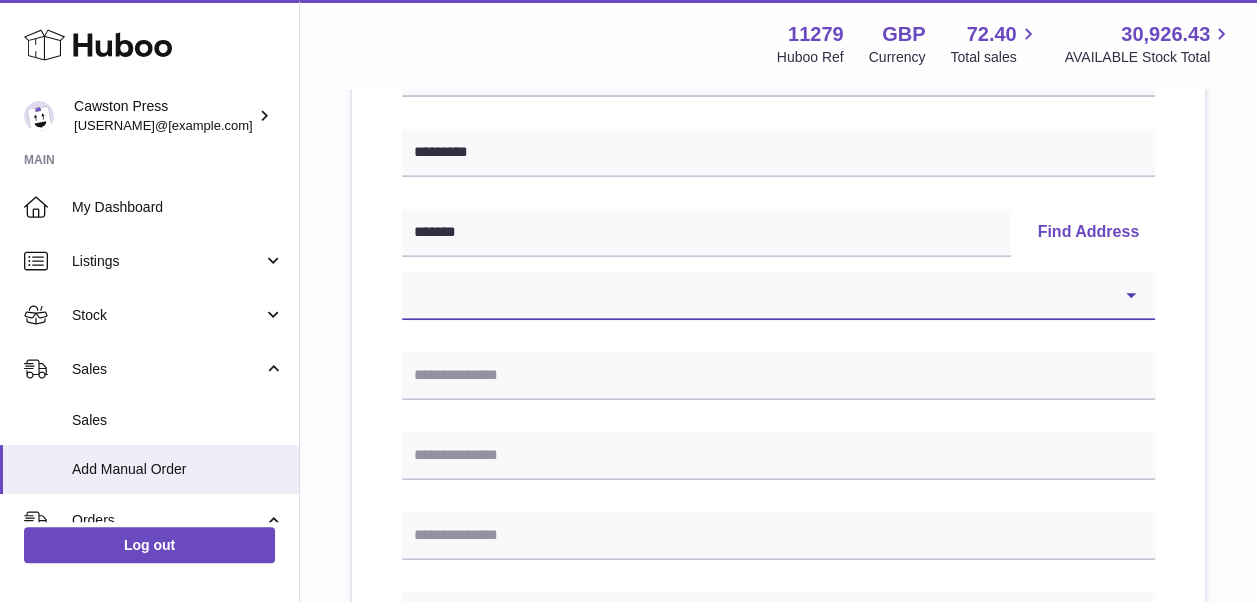 select on "*" 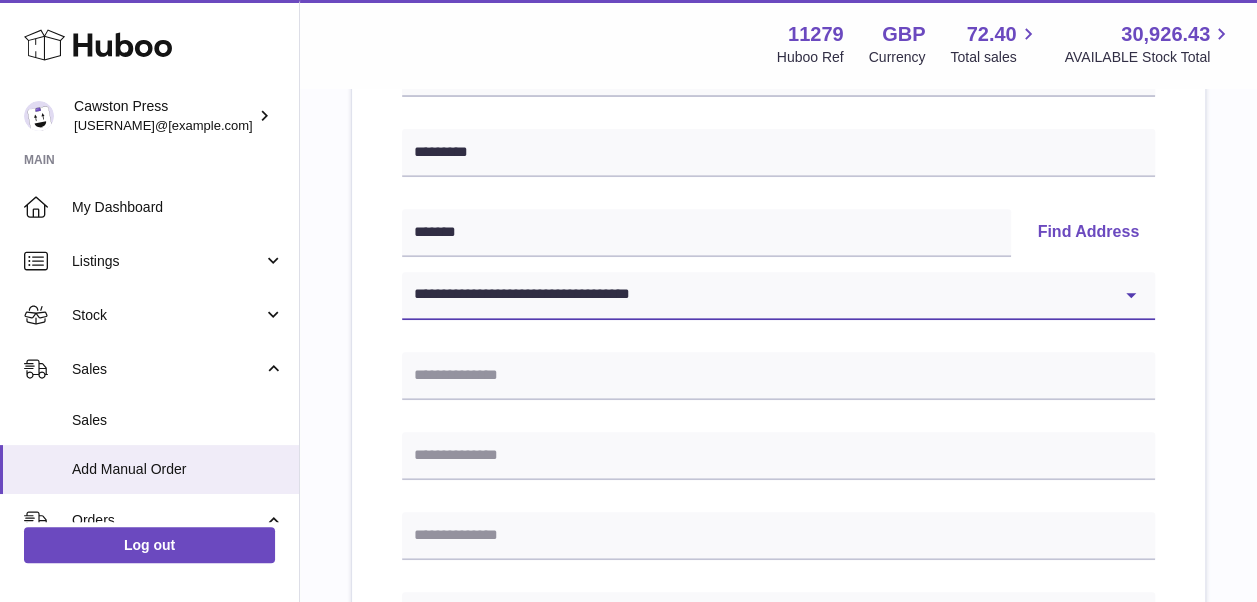 click on "**********" at bounding box center (778, 296) 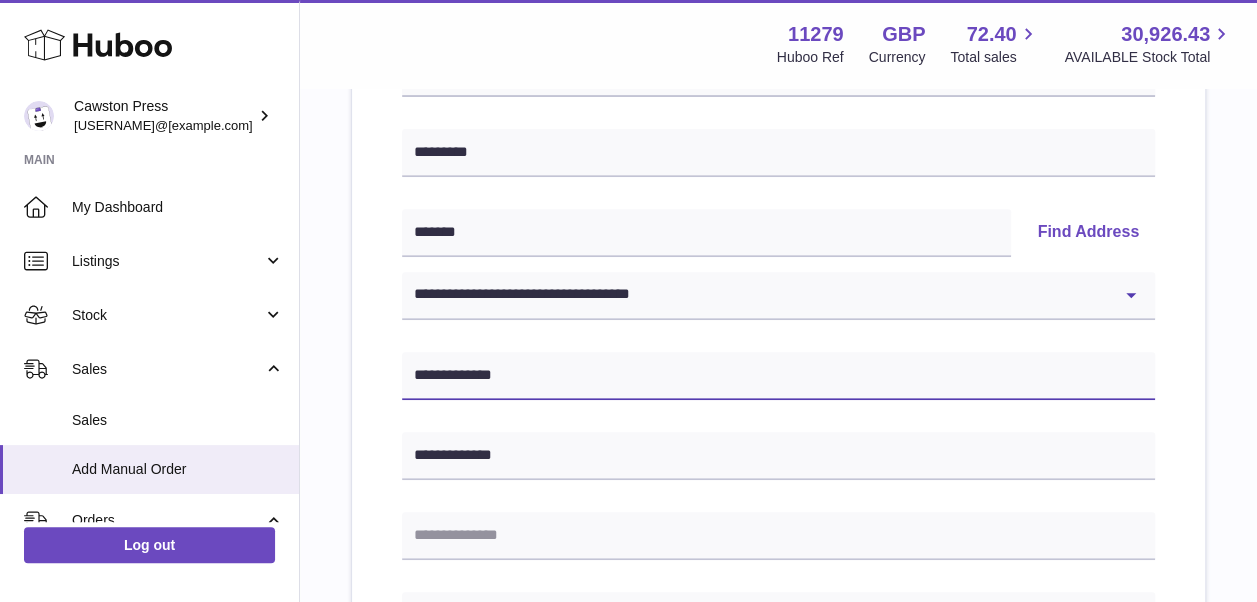 click on "**********" at bounding box center (778, 376) 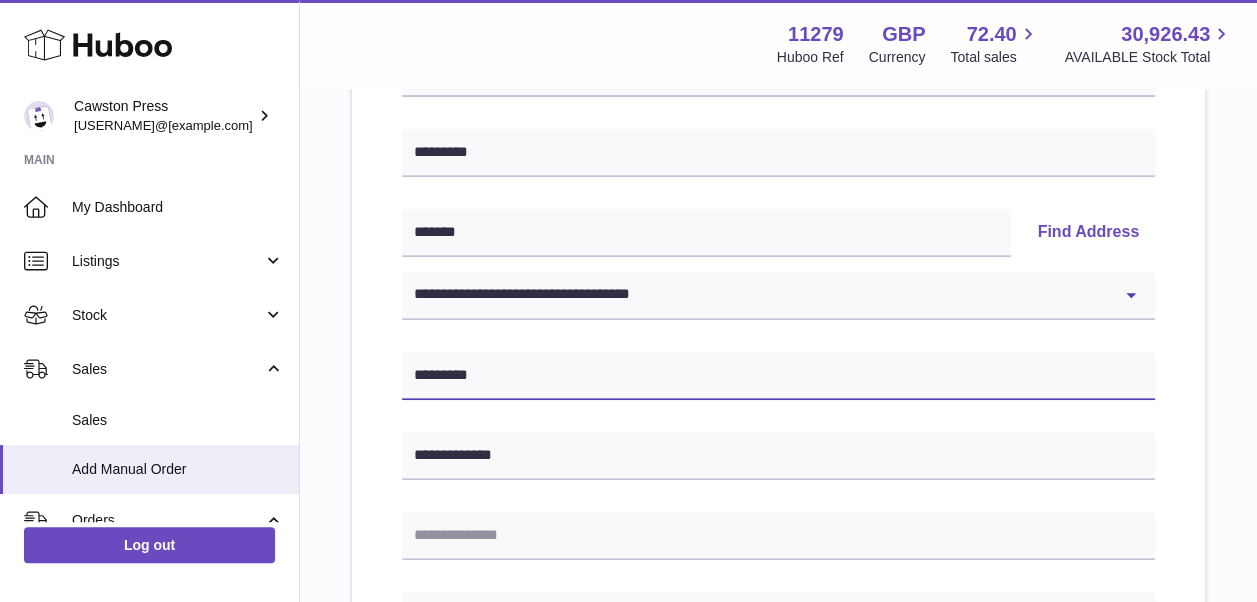click on "*********" at bounding box center [778, 376] 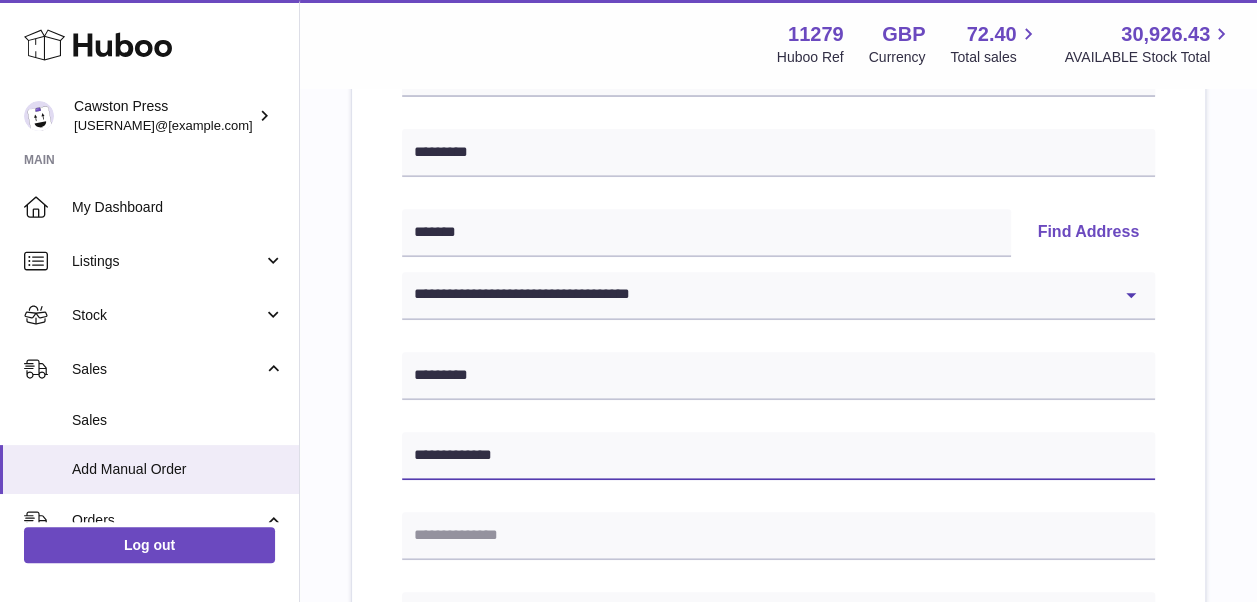 click on "**********" at bounding box center [778, 456] 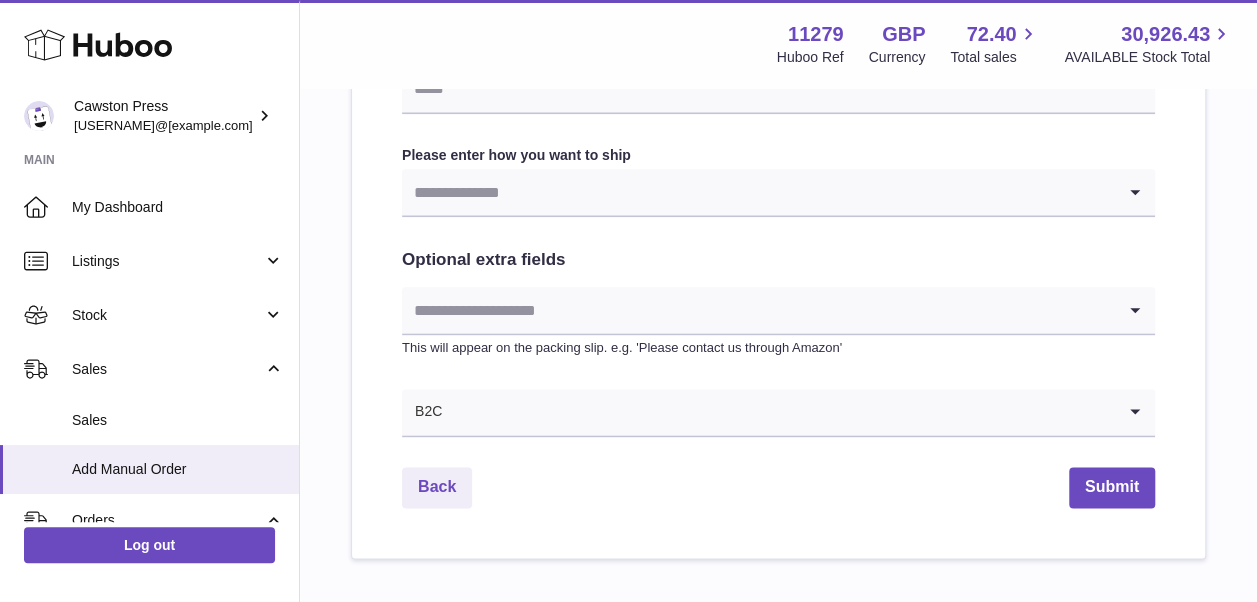 scroll, scrollTop: 1118, scrollLeft: 0, axis: vertical 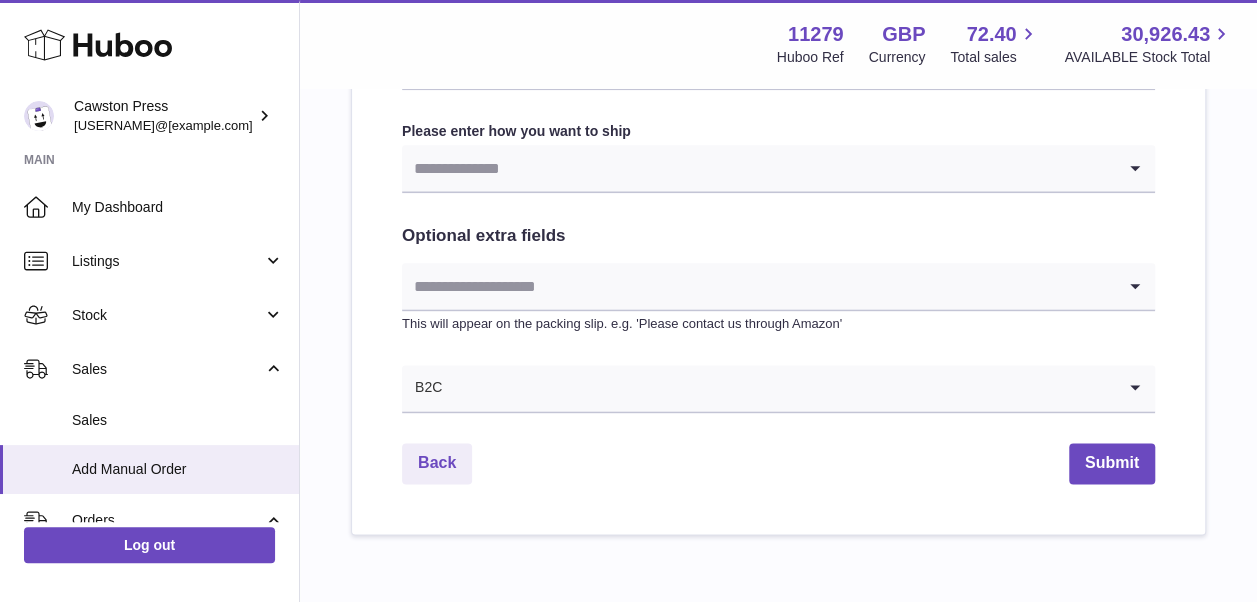 type on "**********" 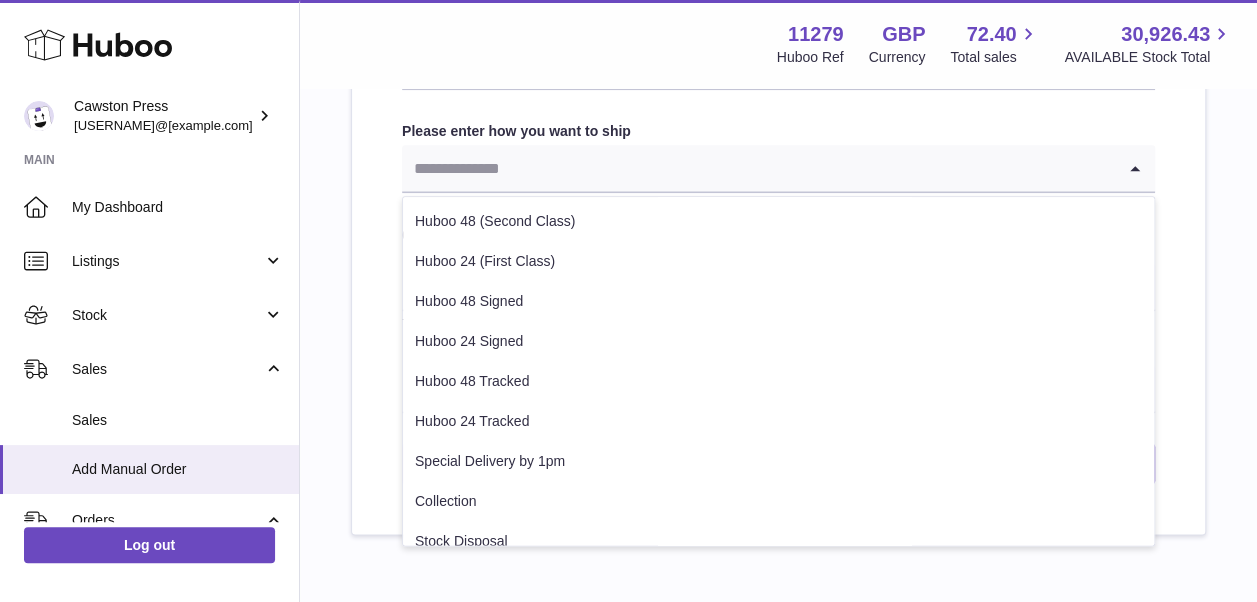click at bounding box center (758, 168) 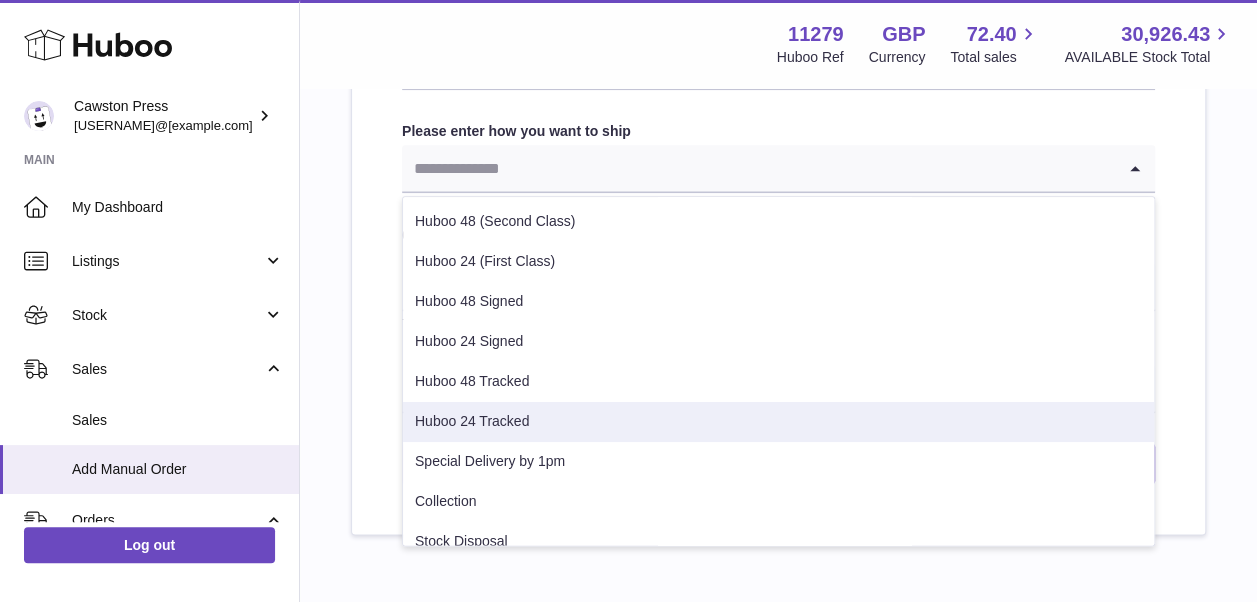 click on "Huboo 24 Tracked" at bounding box center (778, 422) 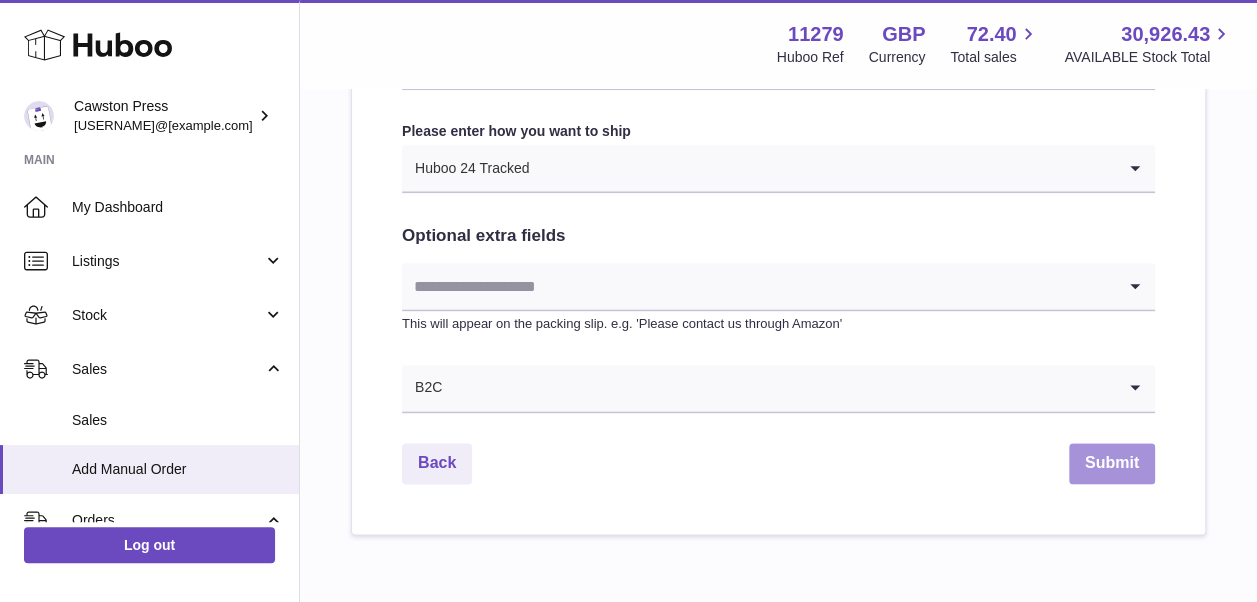 click on "Submit" at bounding box center (1112, 463) 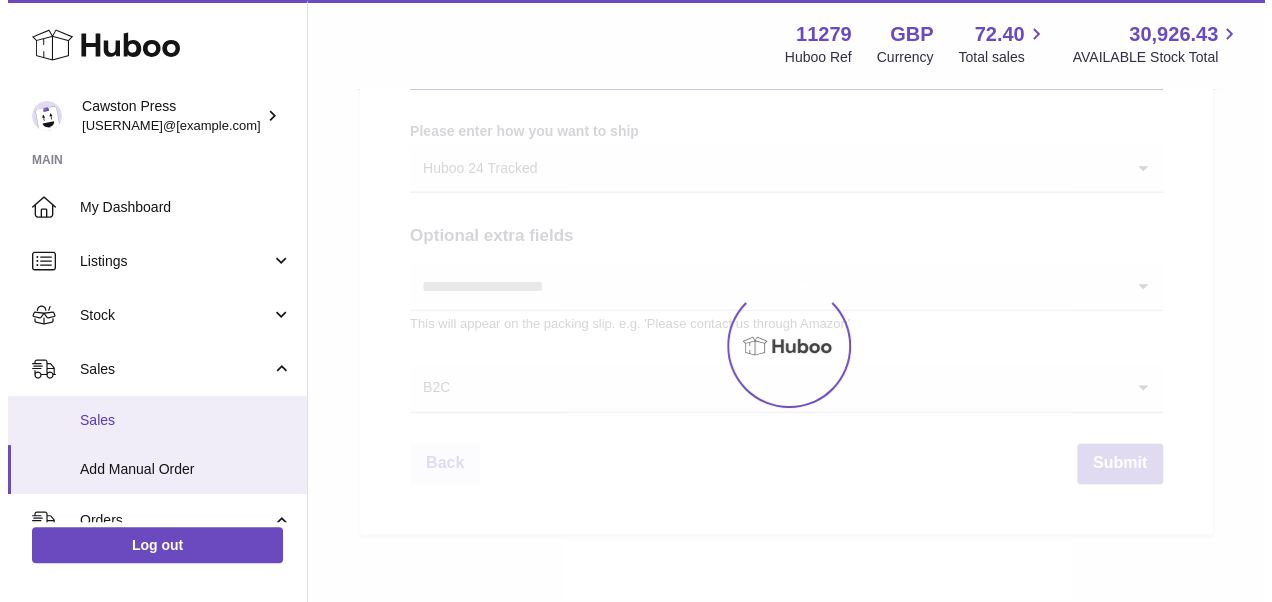 scroll, scrollTop: 0, scrollLeft: 0, axis: both 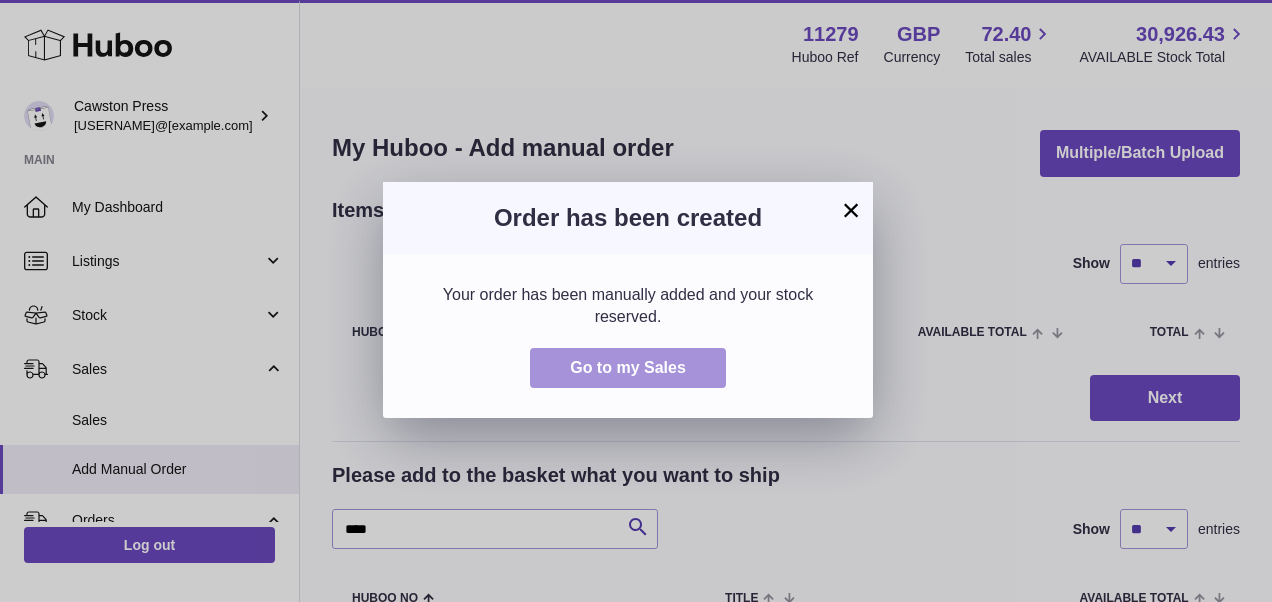 click on "Go to my Sales" at bounding box center (628, 368) 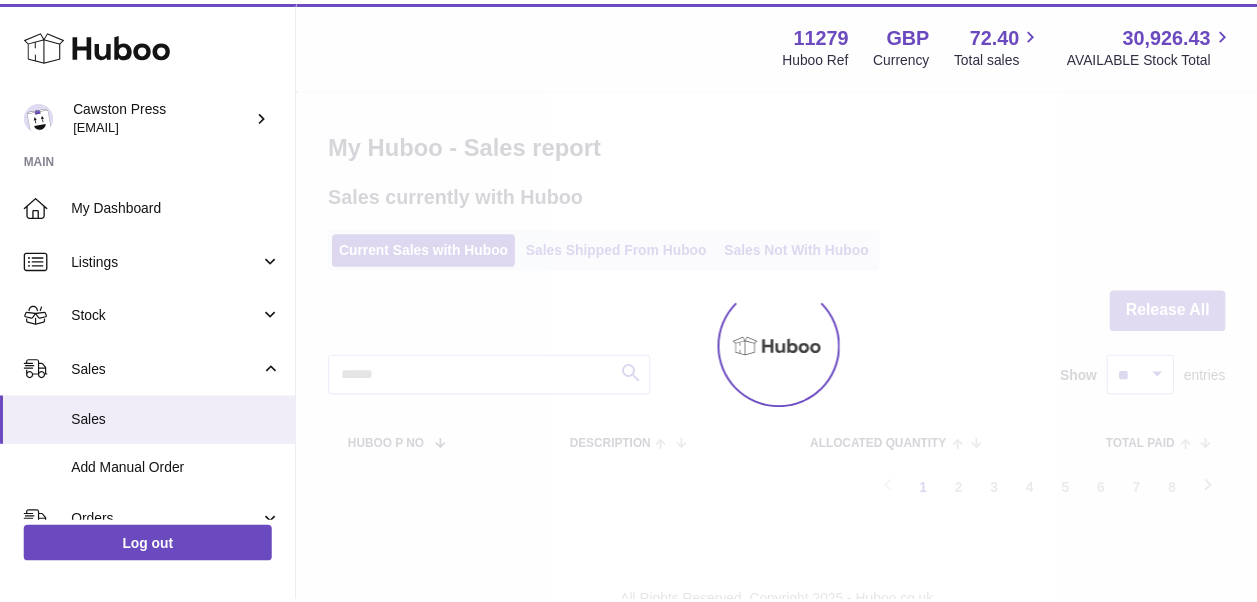 scroll, scrollTop: 0, scrollLeft: 0, axis: both 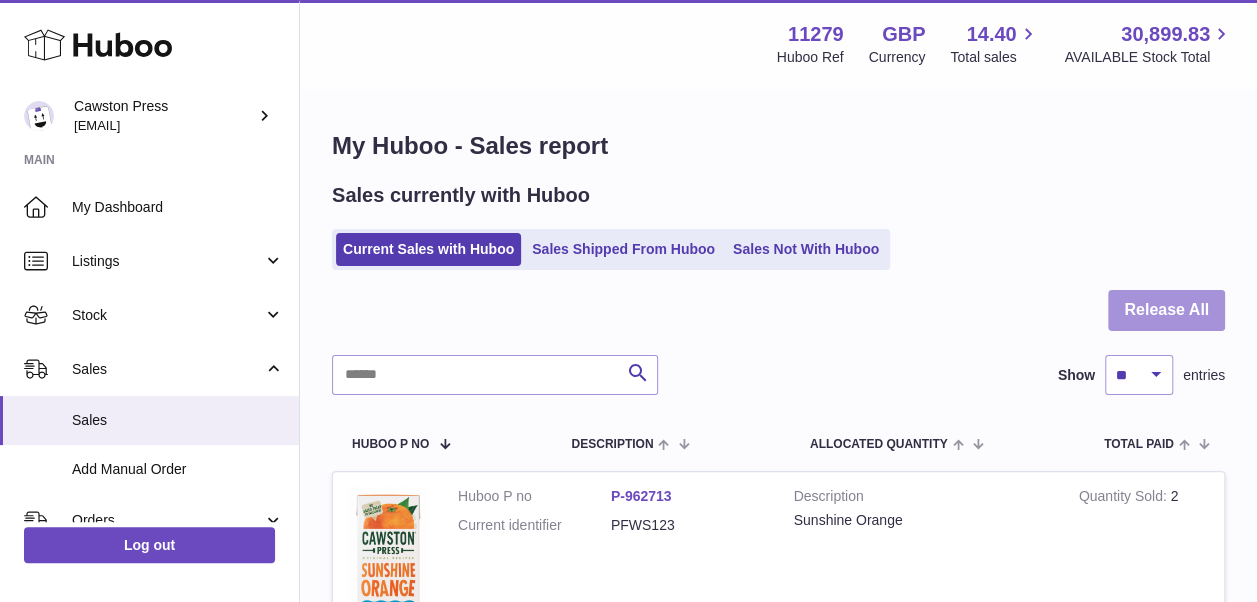 click on "Release All" at bounding box center [1166, 310] 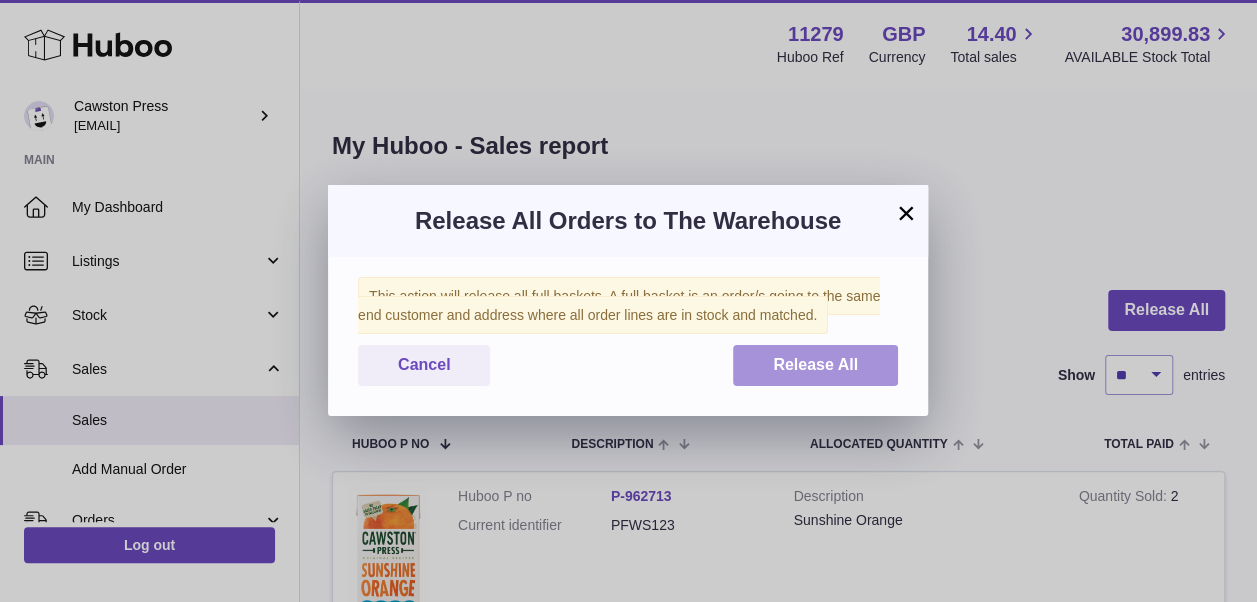 click on "Release All" at bounding box center [815, 365] 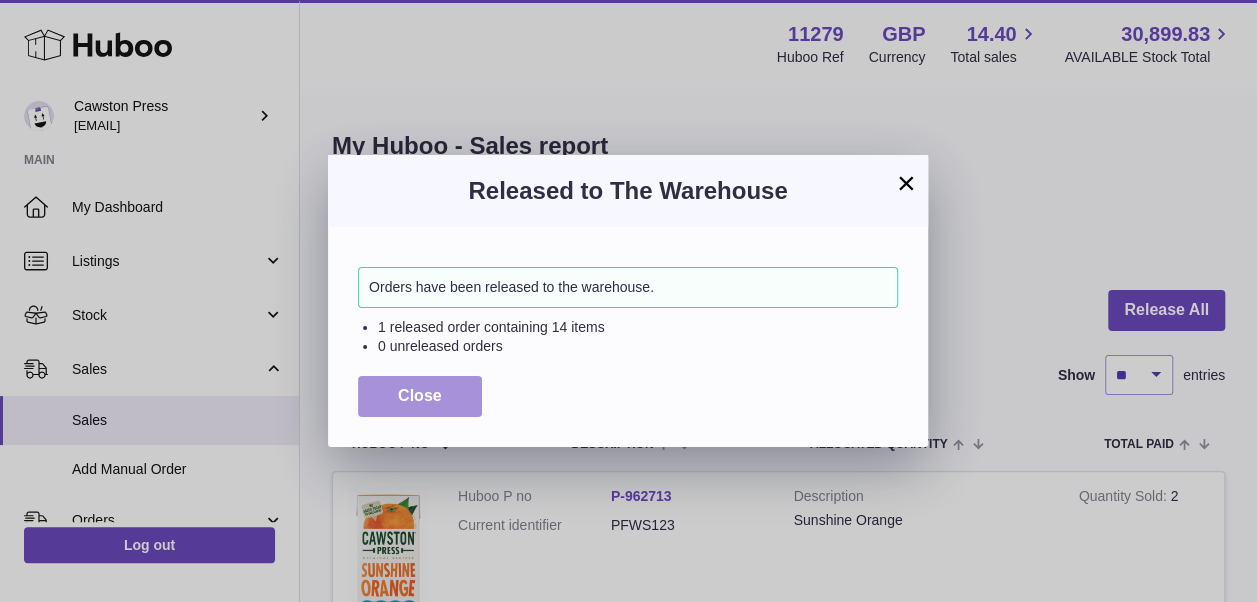 click on "Close" at bounding box center [420, 396] 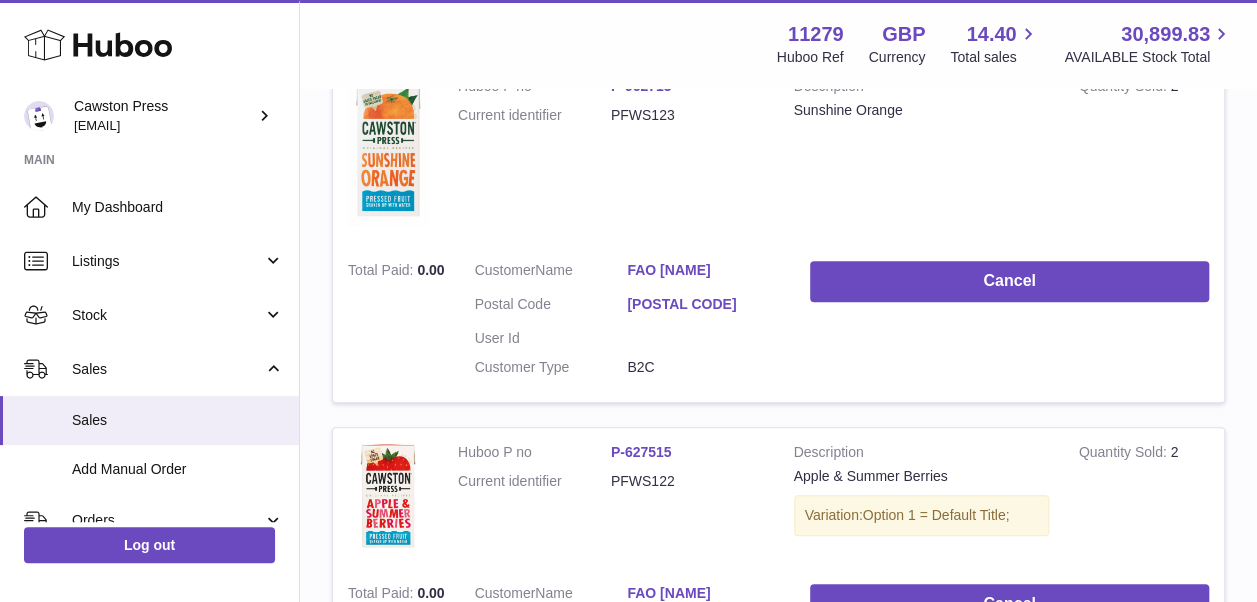 scroll, scrollTop: 0, scrollLeft: 0, axis: both 